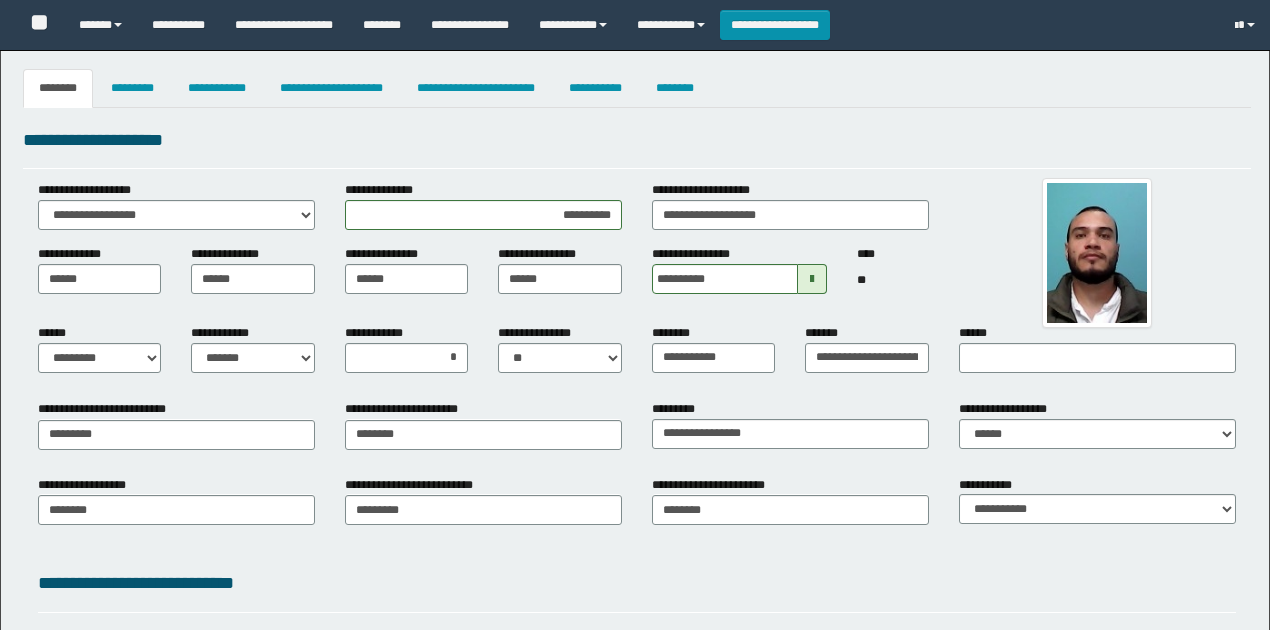 select on "*" 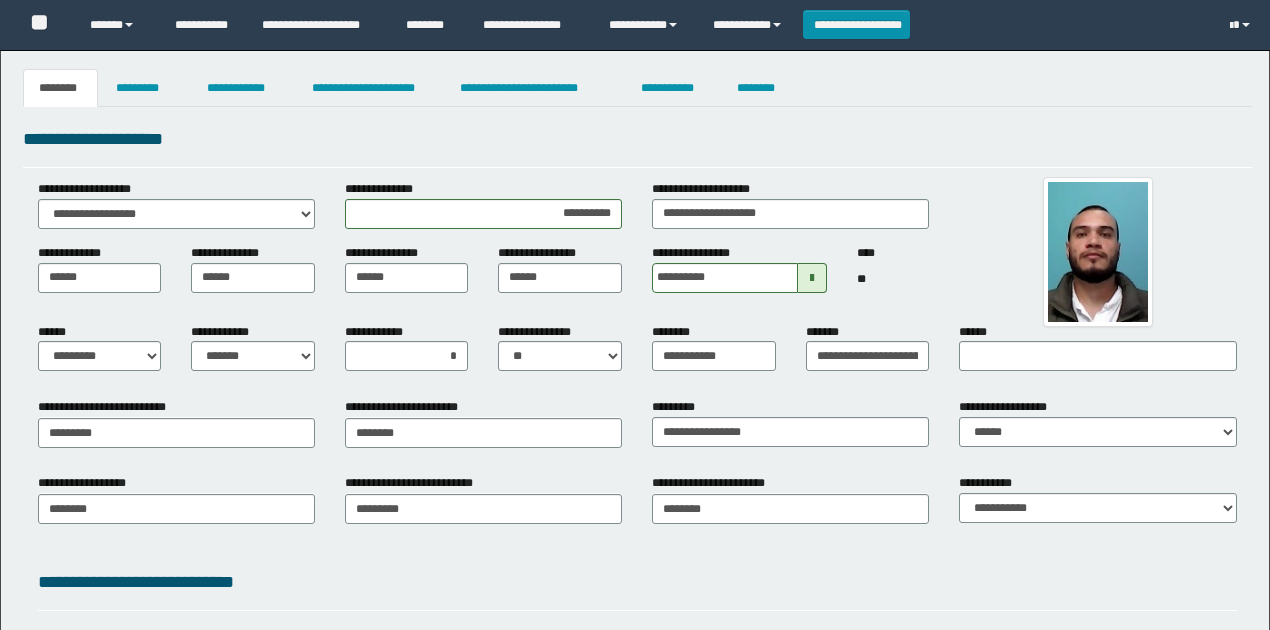 scroll, scrollTop: 0, scrollLeft: 0, axis: both 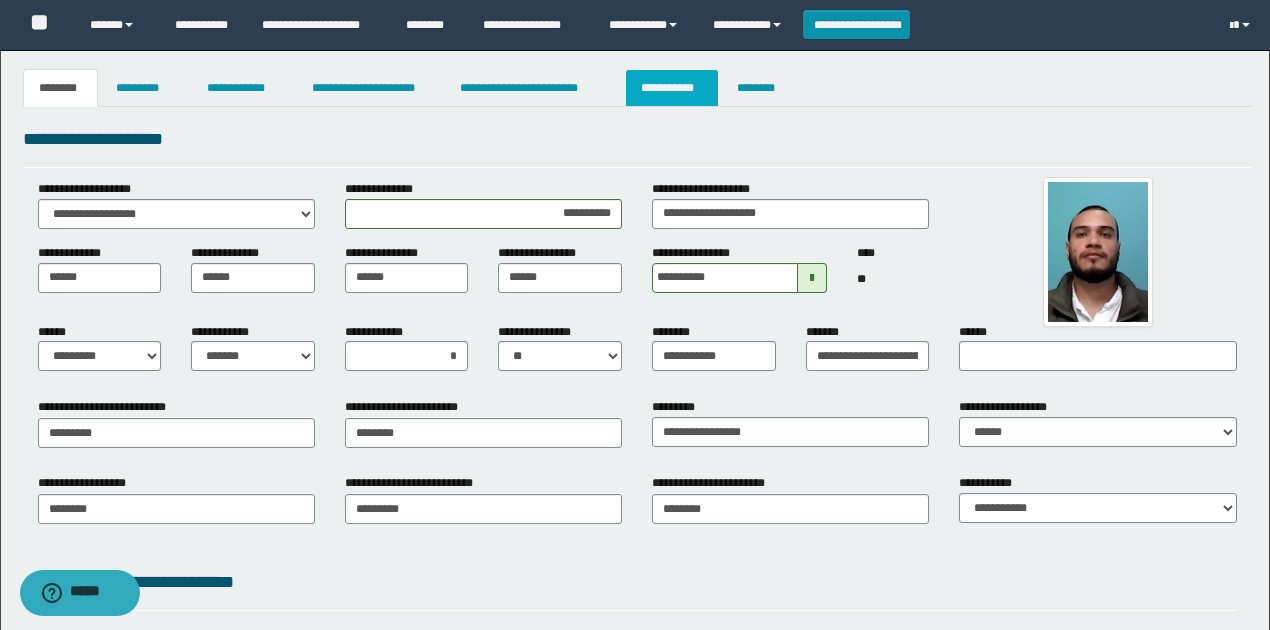 click on "**********" at bounding box center (672, 88) 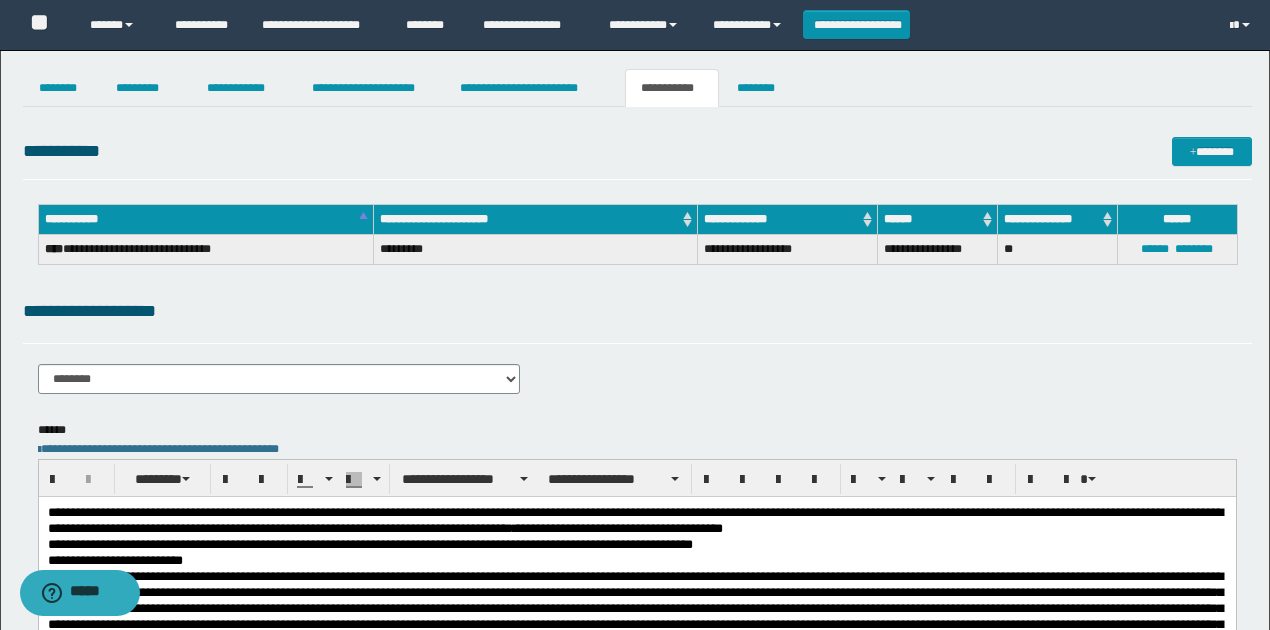 drag, startPoint x: 522, startPoint y: 315, endPoint x: 528, endPoint y: 302, distance: 14.3178215 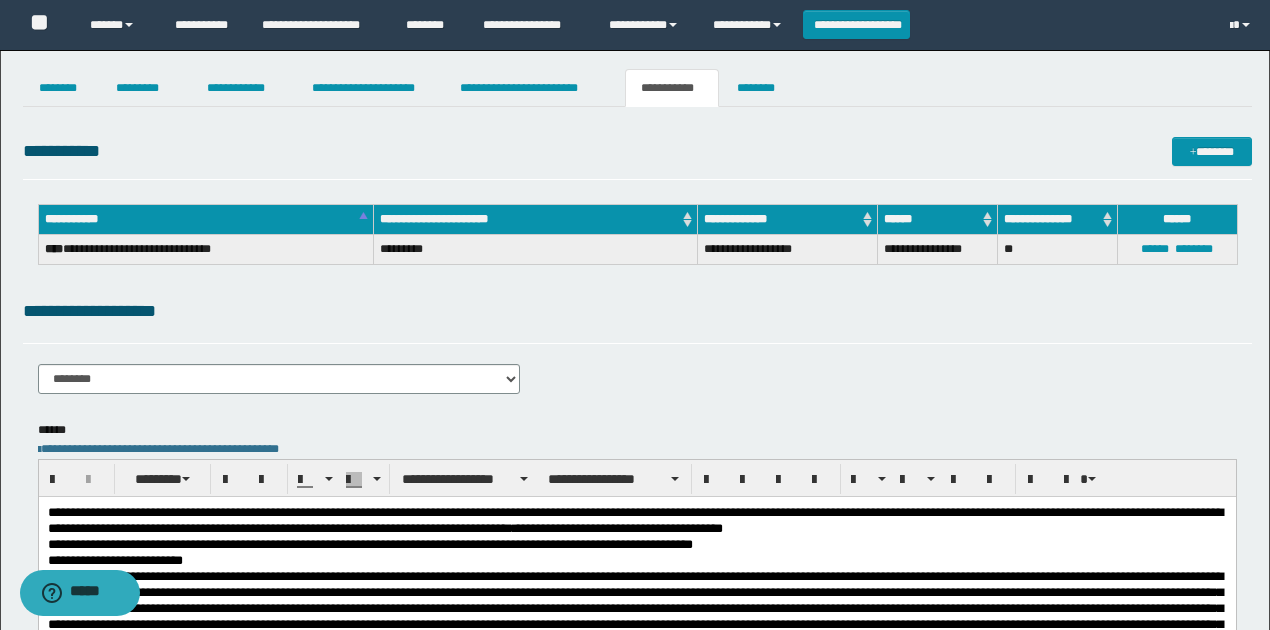 scroll, scrollTop: 266, scrollLeft: 0, axis: vertical 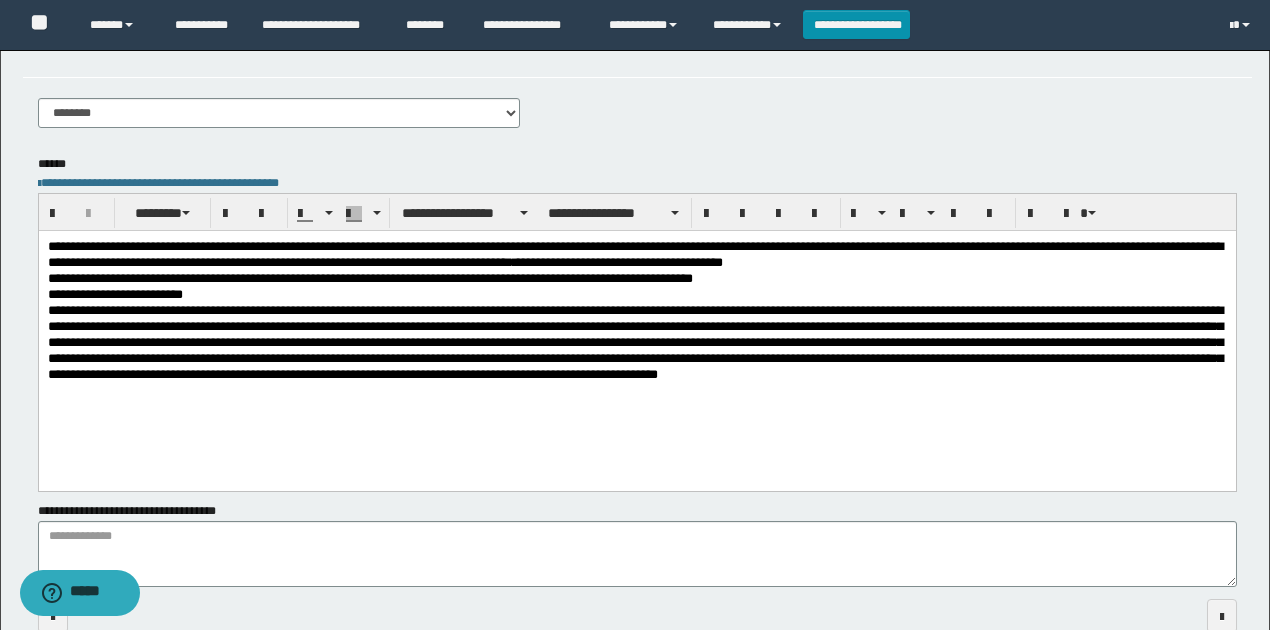 click at bounding box center [634, 341] 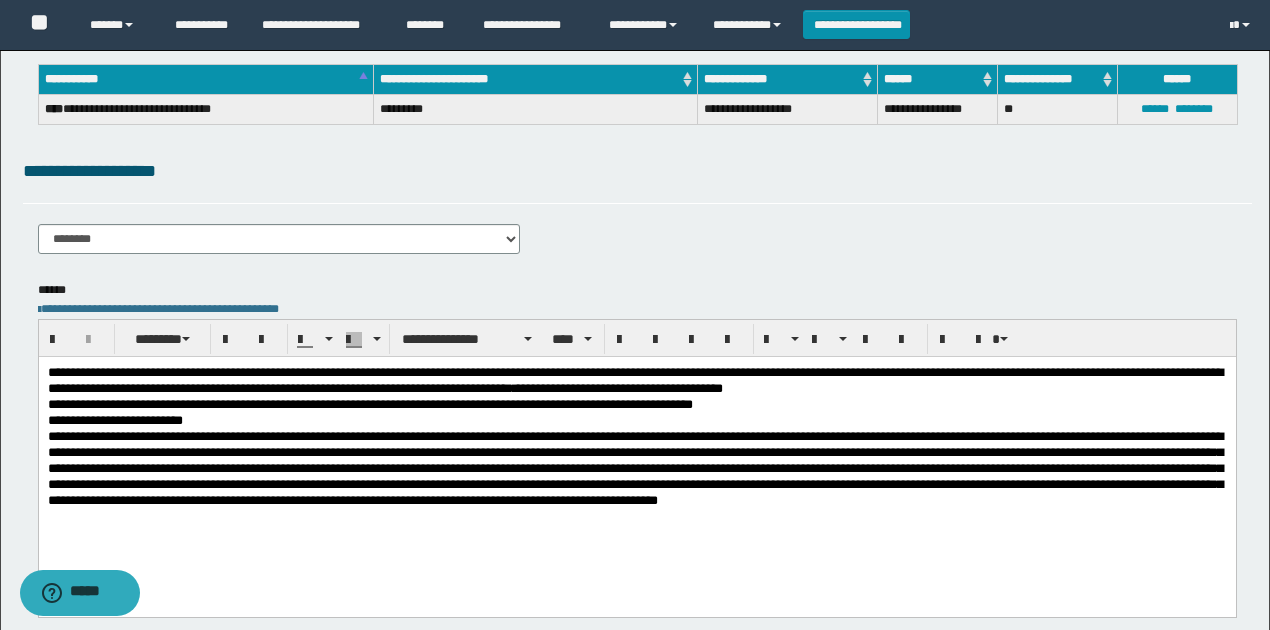 scroll, scrollTop: 0, scrollLeft: 0, axis: both 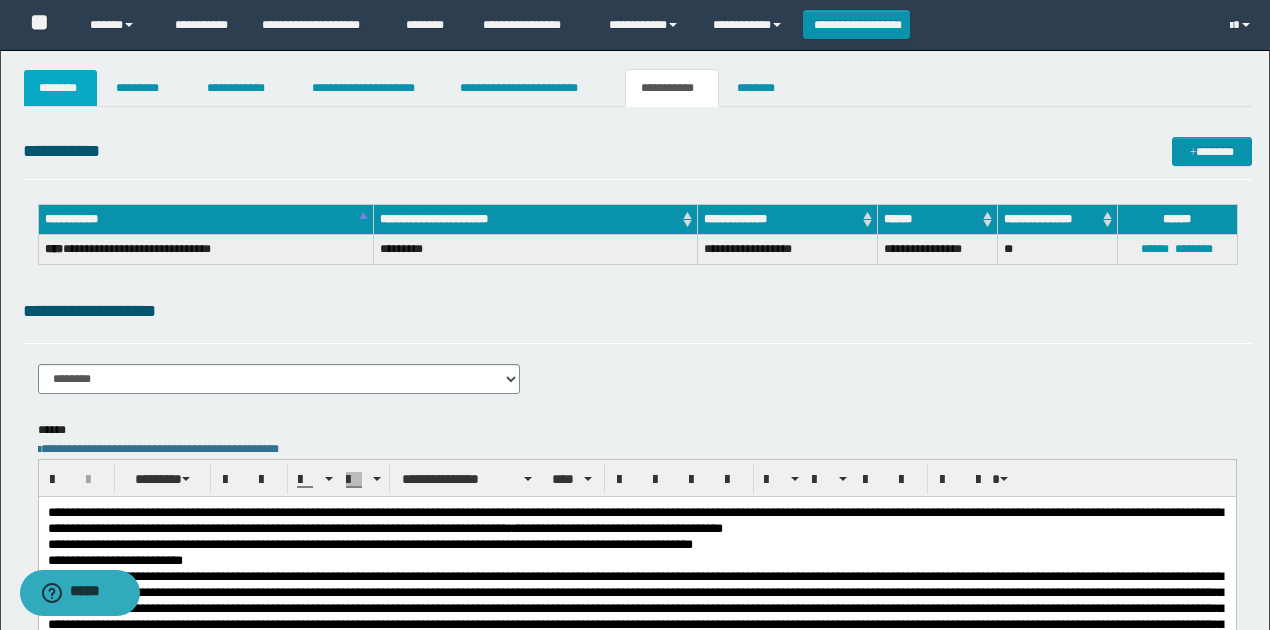 click on "********" at bounding box center [61, 88] 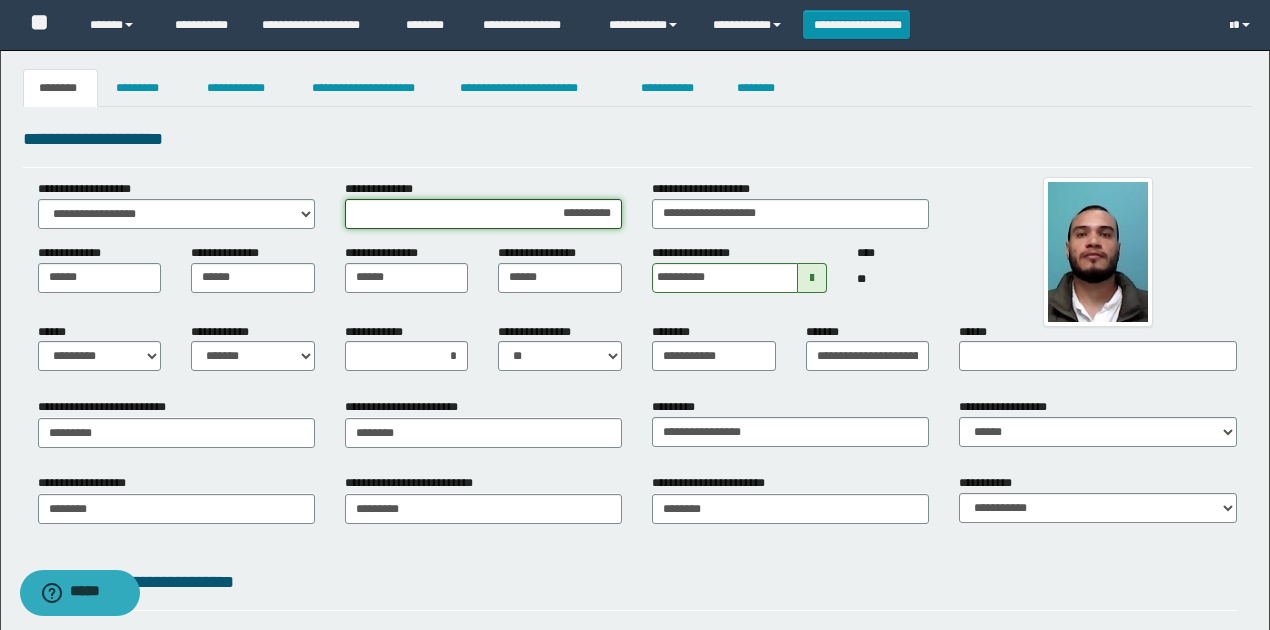 click on "**********" at bounding box center [483, 214] 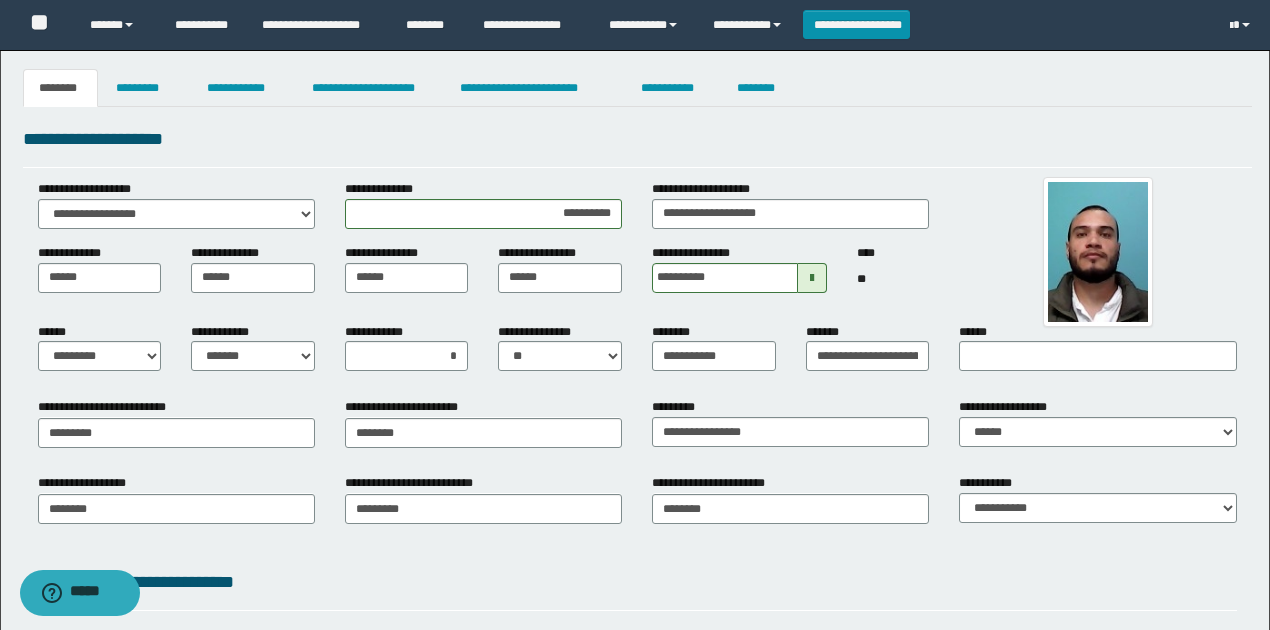 click on "**********" at bounding box center (637, 146) 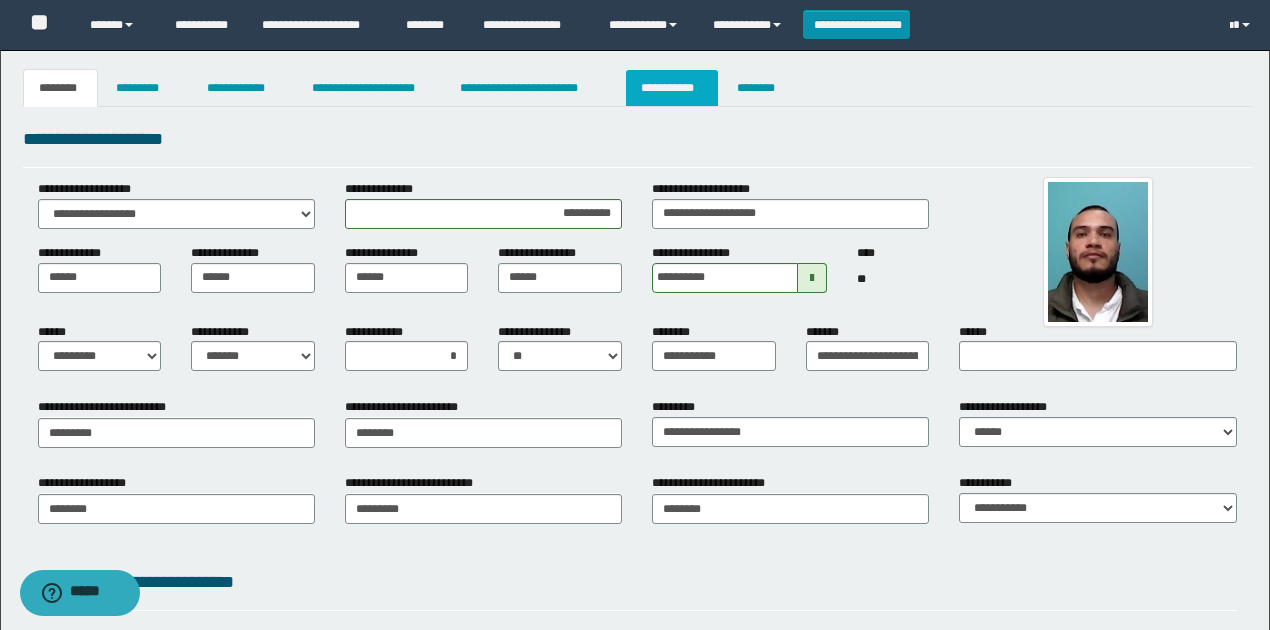 click on "**********" at bounding box center [672, 88] 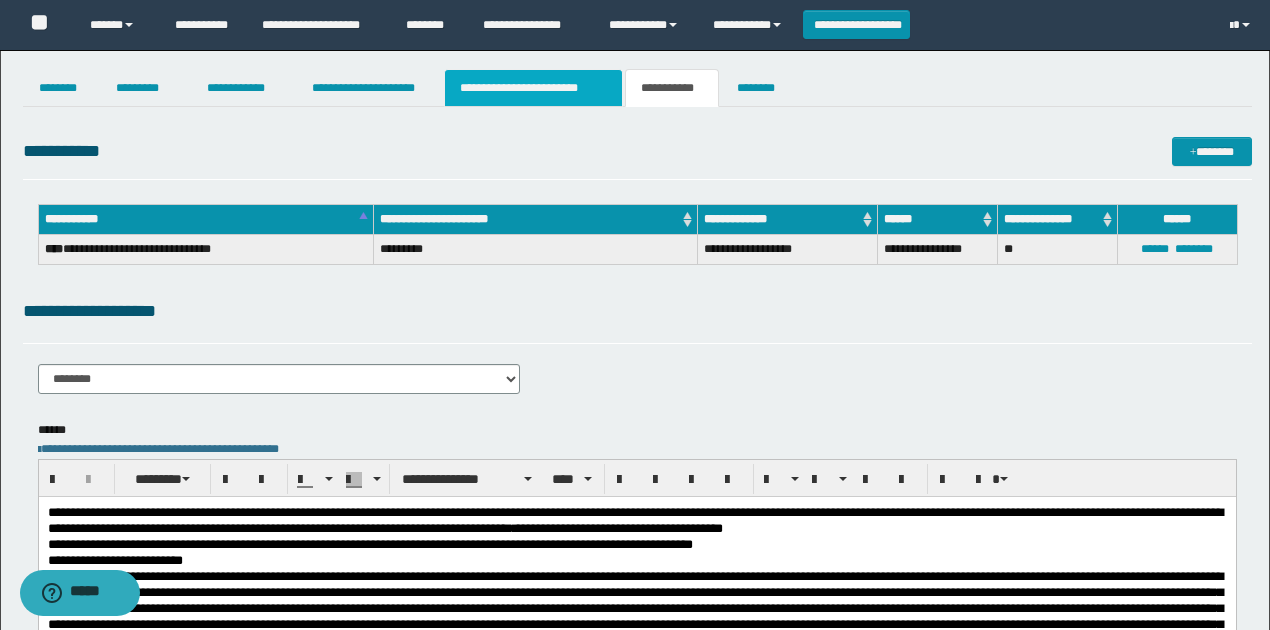 click on "**********" at bounding box center [533, 88] 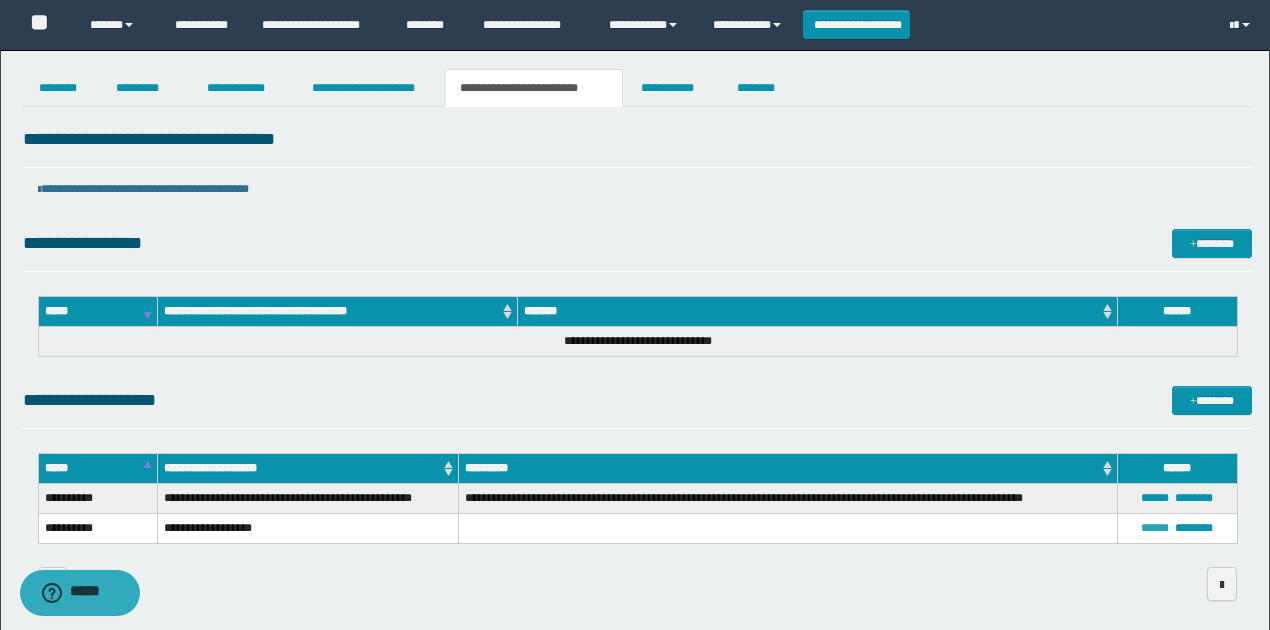 click on "******" at bounding box center (1155, 528) 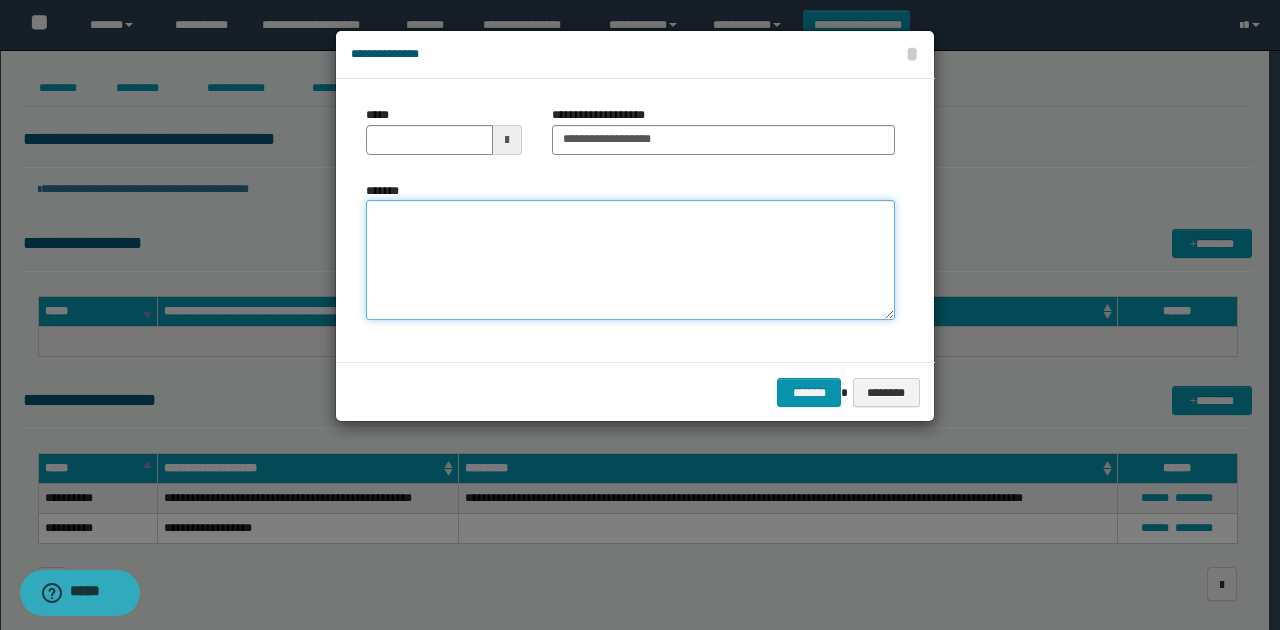 click on "*******" at bounding box center (630, 260) 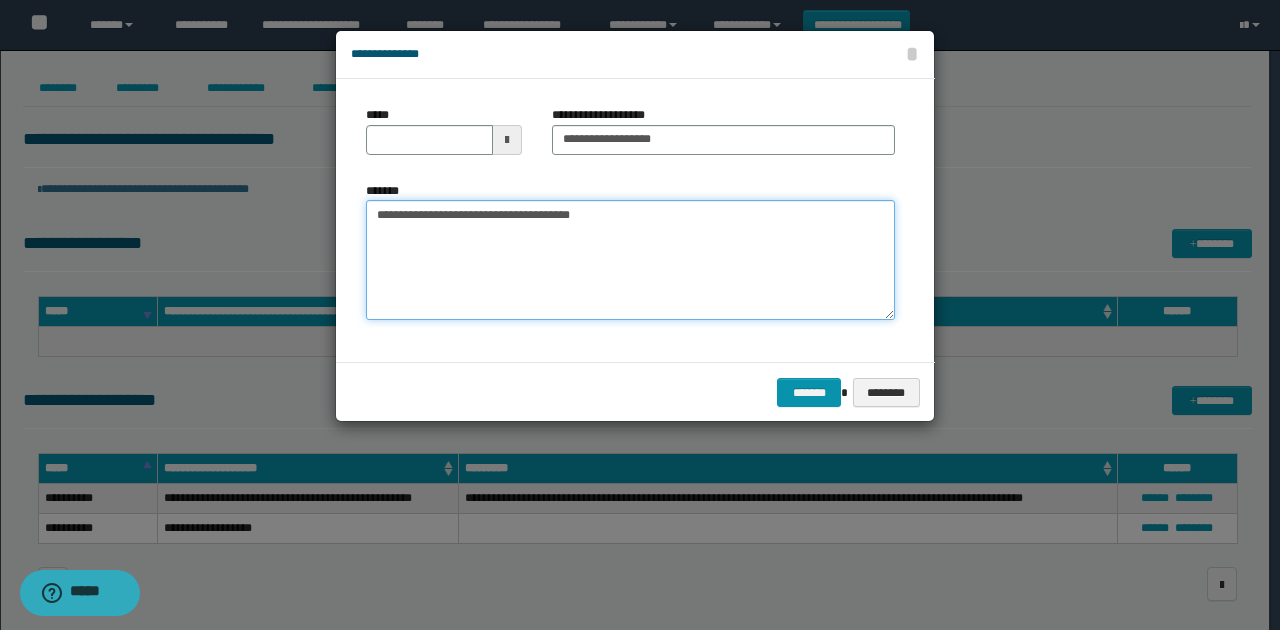 drag, startPoint x: 620, startPoint y: 298, endPoint x: 740, endPoint y: 387, distance: 149.40215 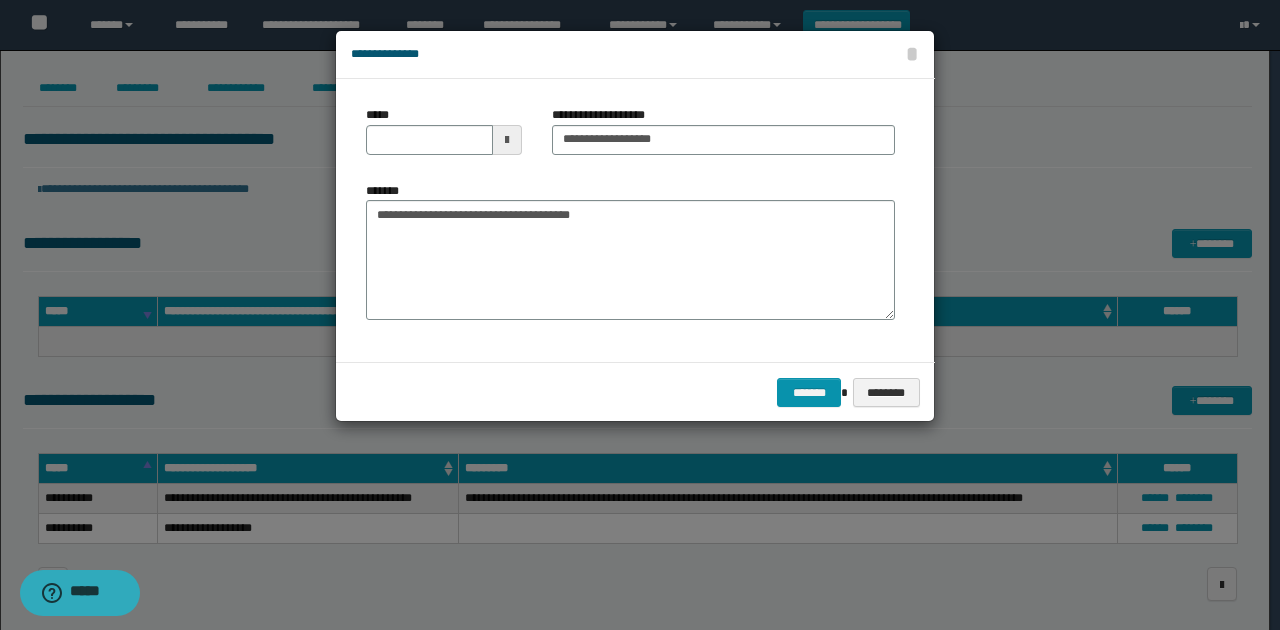 drag, startPoint x: 740, startPoint y: 387, endPoint x: 802, endPoint y: 389, distance: 62.03225 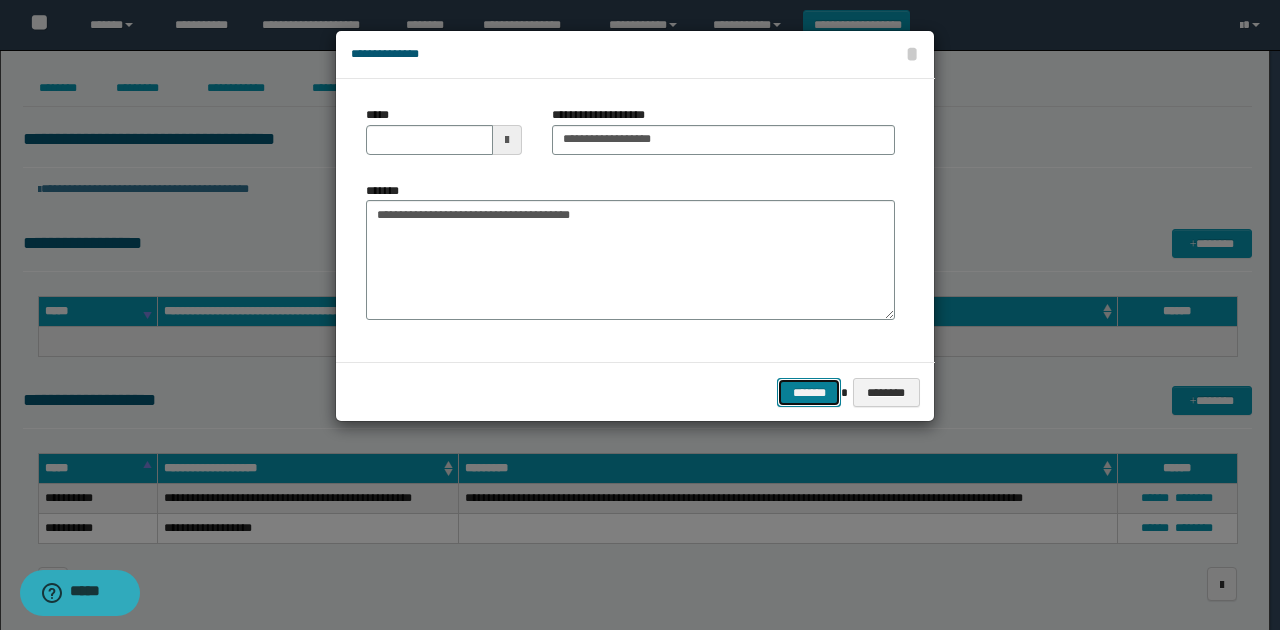 click on "*******" at bounding box center (809, 392) 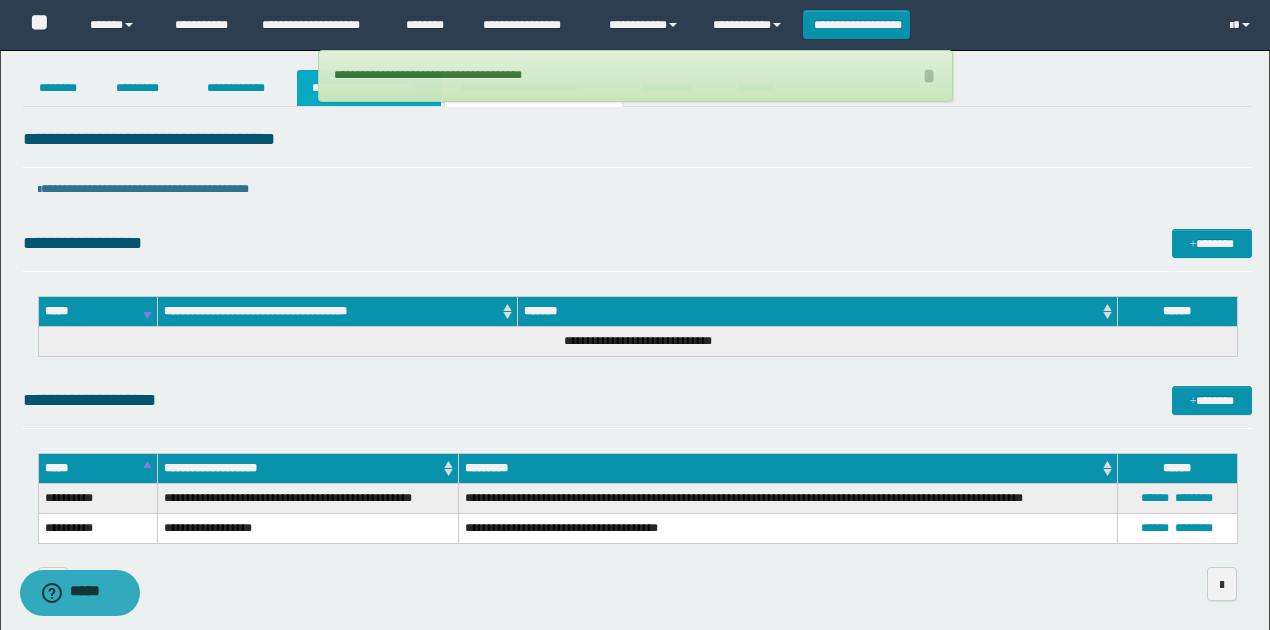 click on "**********" at bounding box center (369, 88) 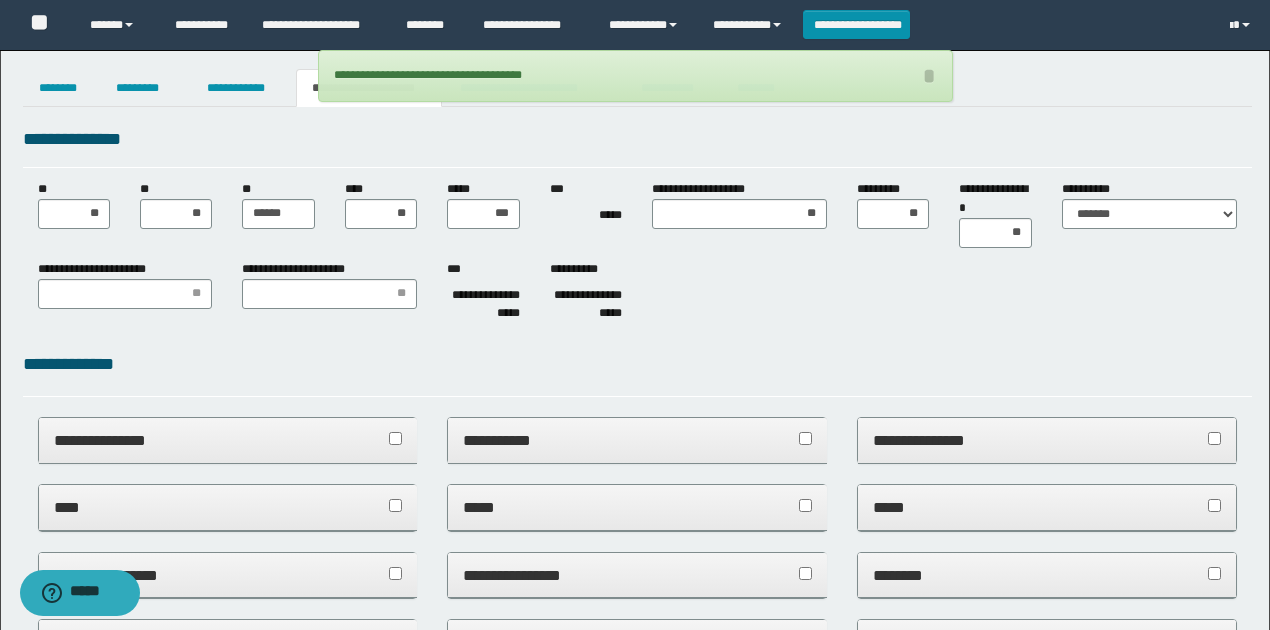 click on "**********" at bounding box center [635, 1007] 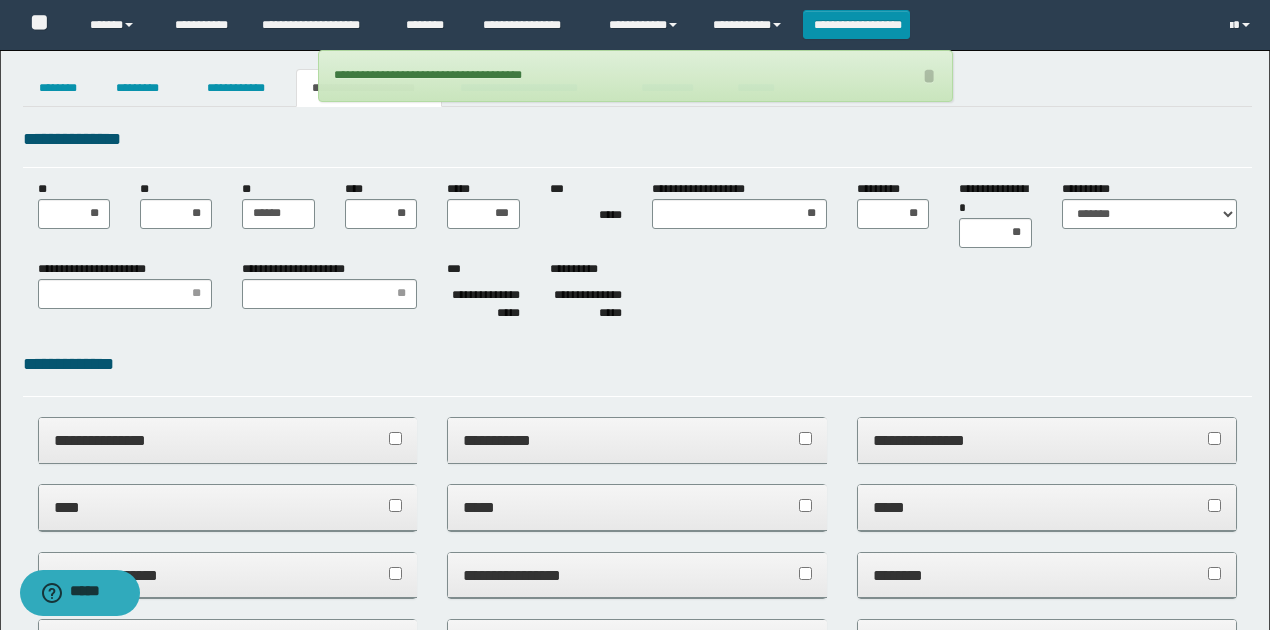 click on "**********" at bounding box center (635, 1007) 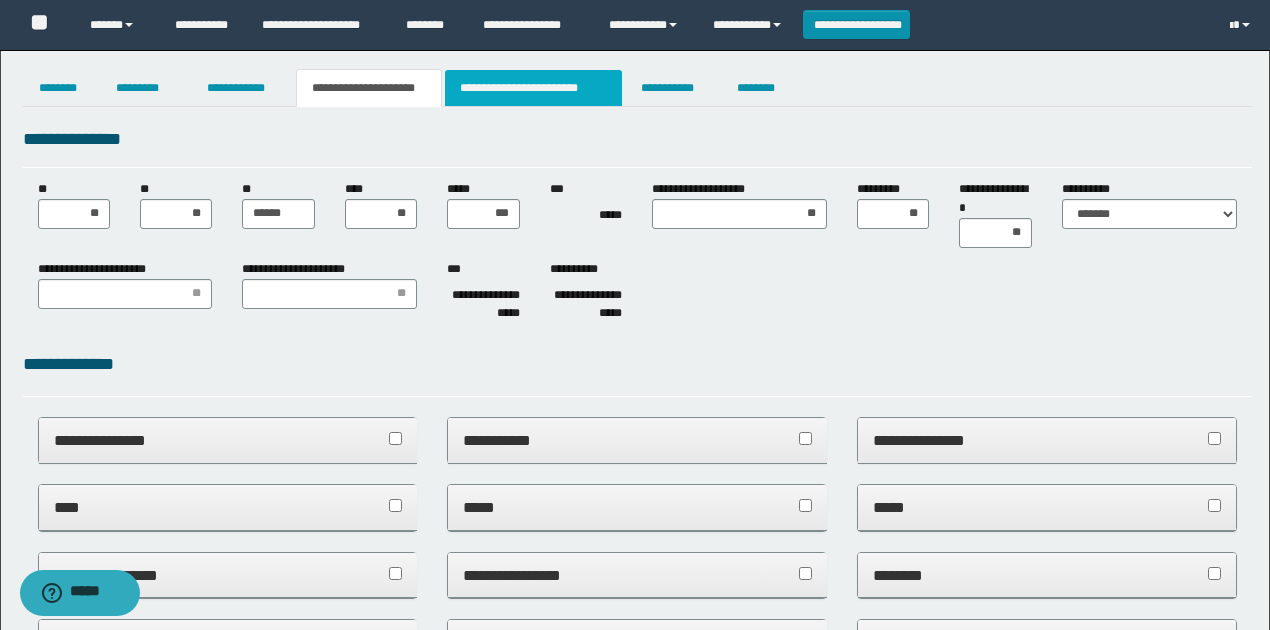 click on "**********" at bounding box center [533, 88] 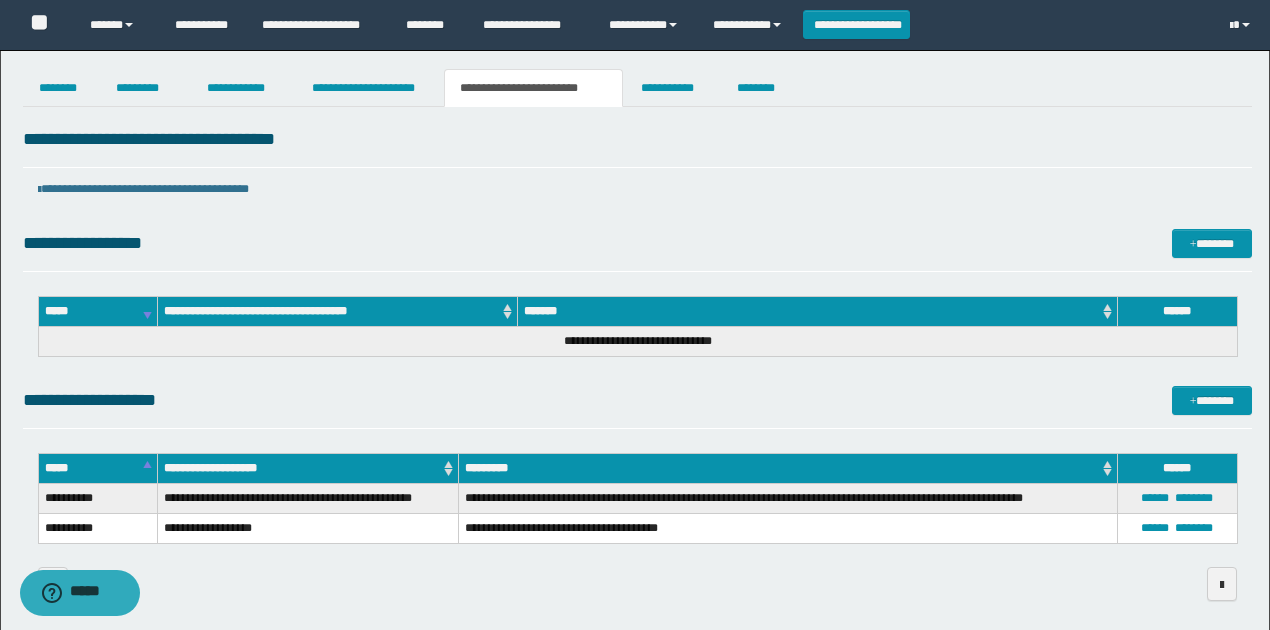 click on "**********" at bounding box center [637, 189] 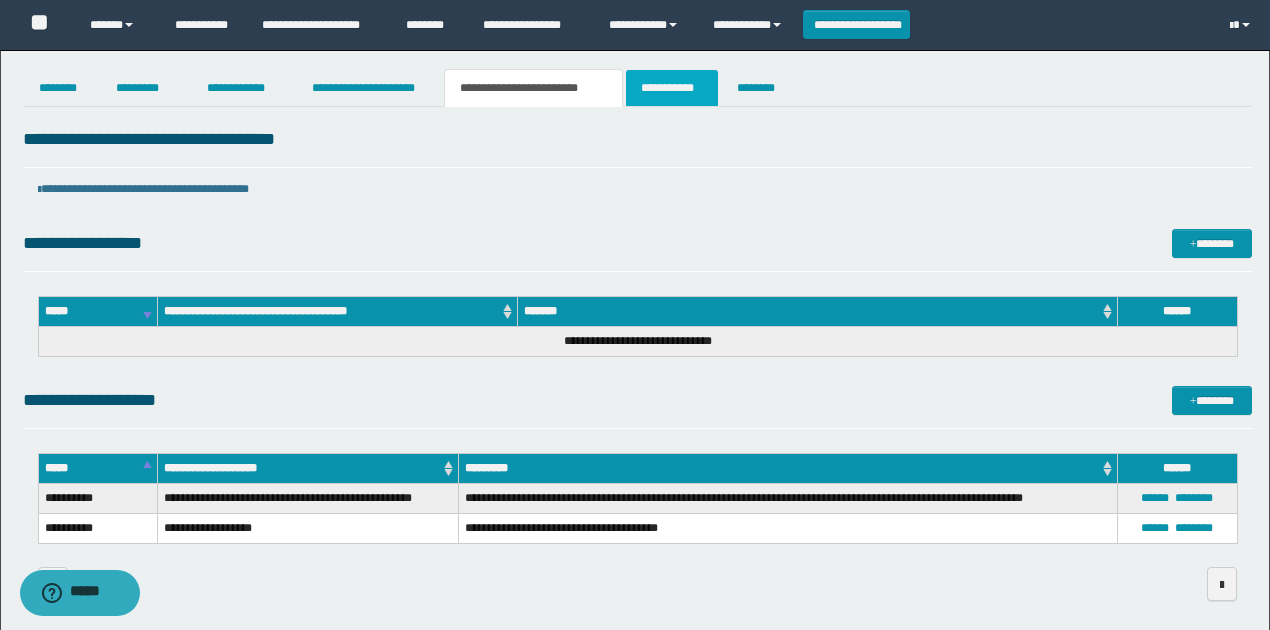 click on "**********" at bounding box center [672, 88] 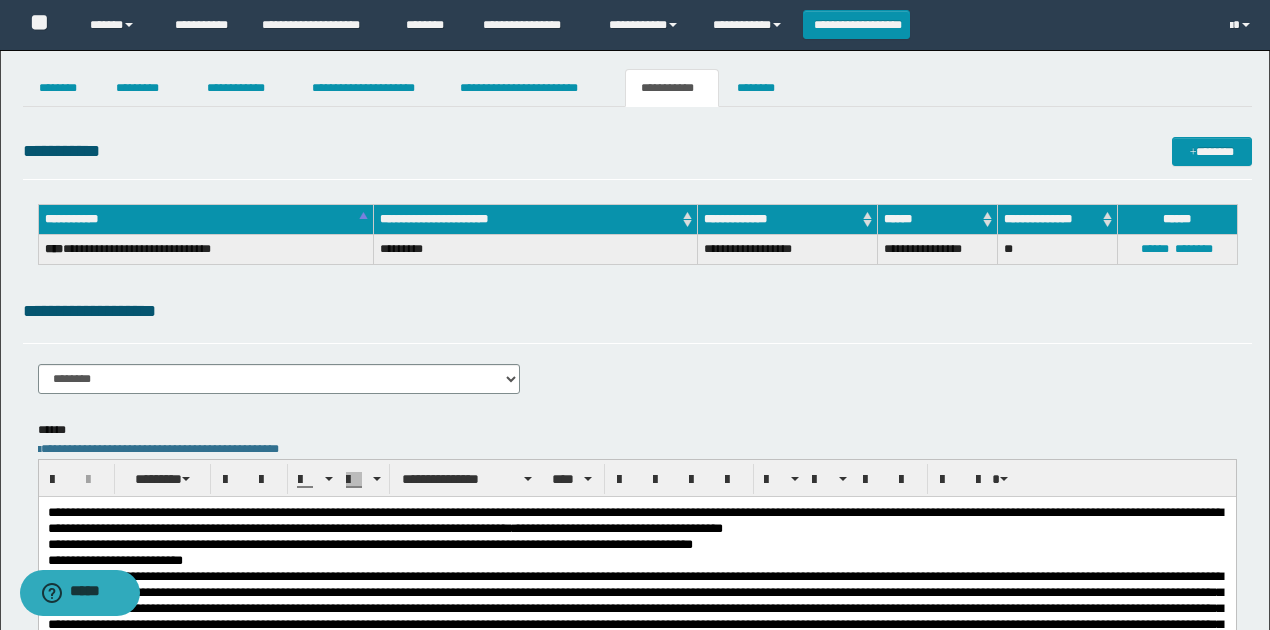click on "**********" at bounding box center [637, 508] 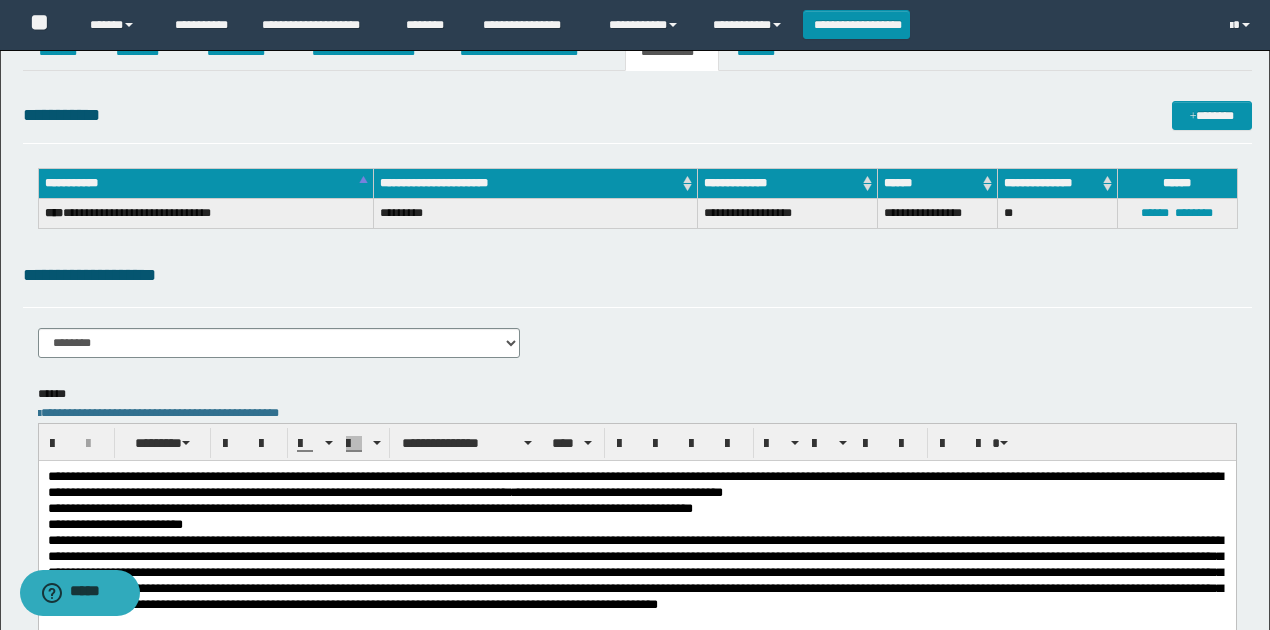 scroll, scrollTop: 66, scrollLeft: 0, axis: vertical 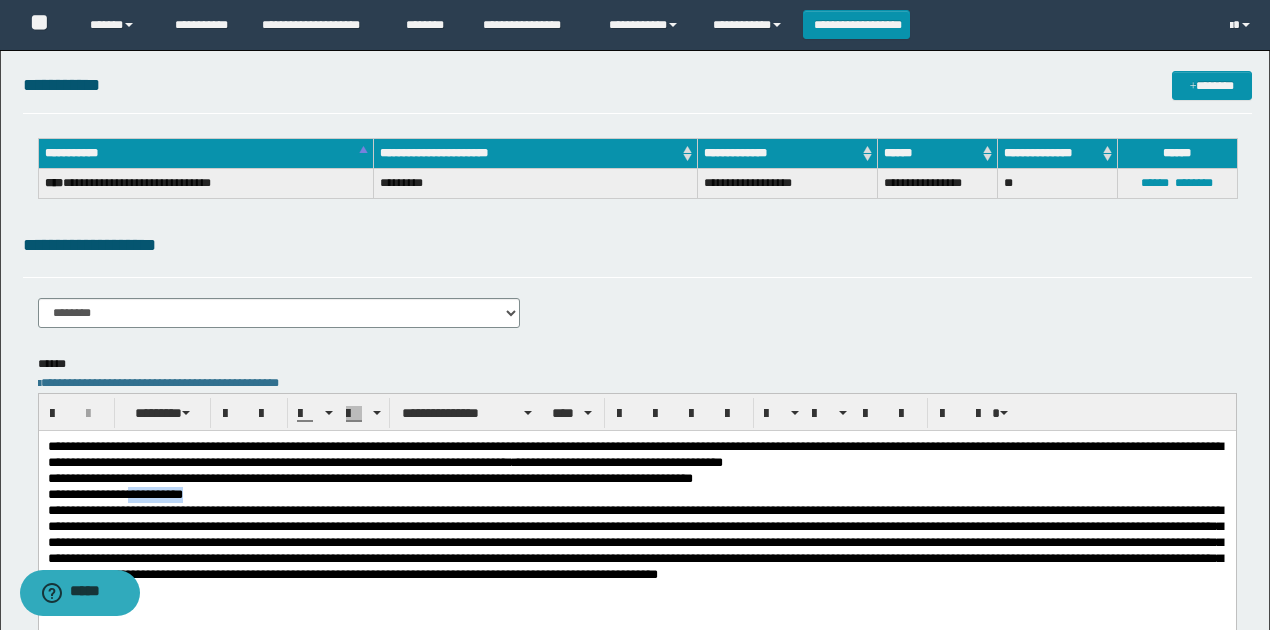 drag, startPoint x: 220, startPoint y: 499, endPoint x: 148, endPoint y: 494, distance: 72.1734 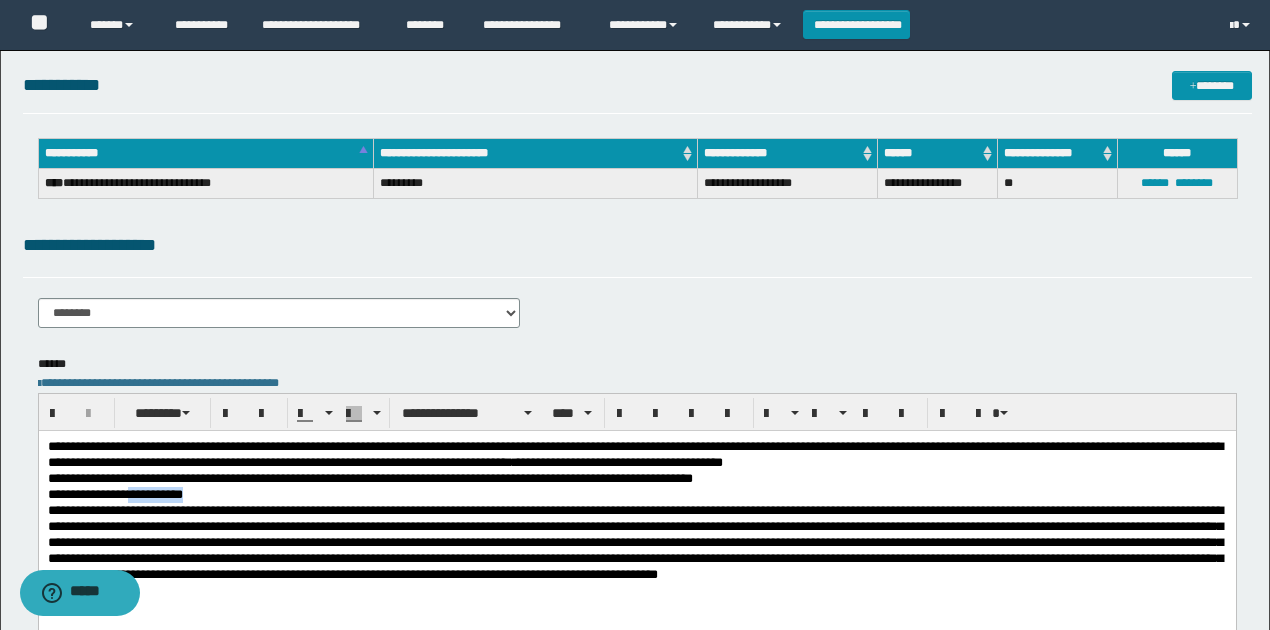 click on "**********" at bounding box center [636, 494] 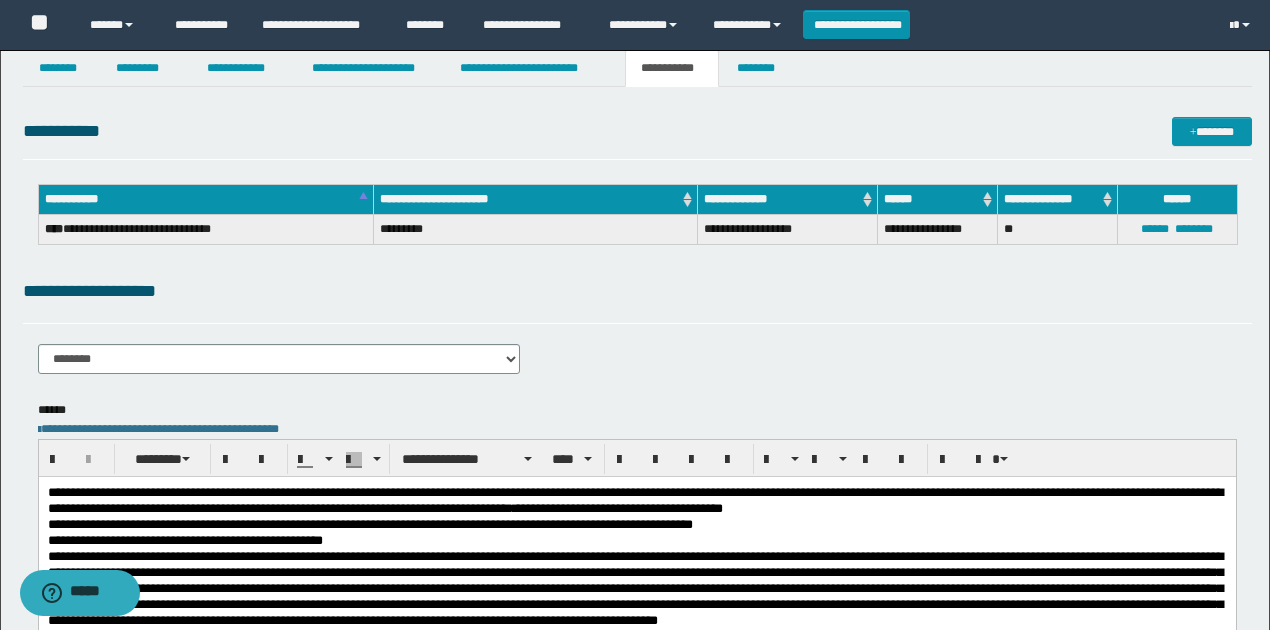 scroll, scrollTop: 0, scrollLeft: 0, axis: both 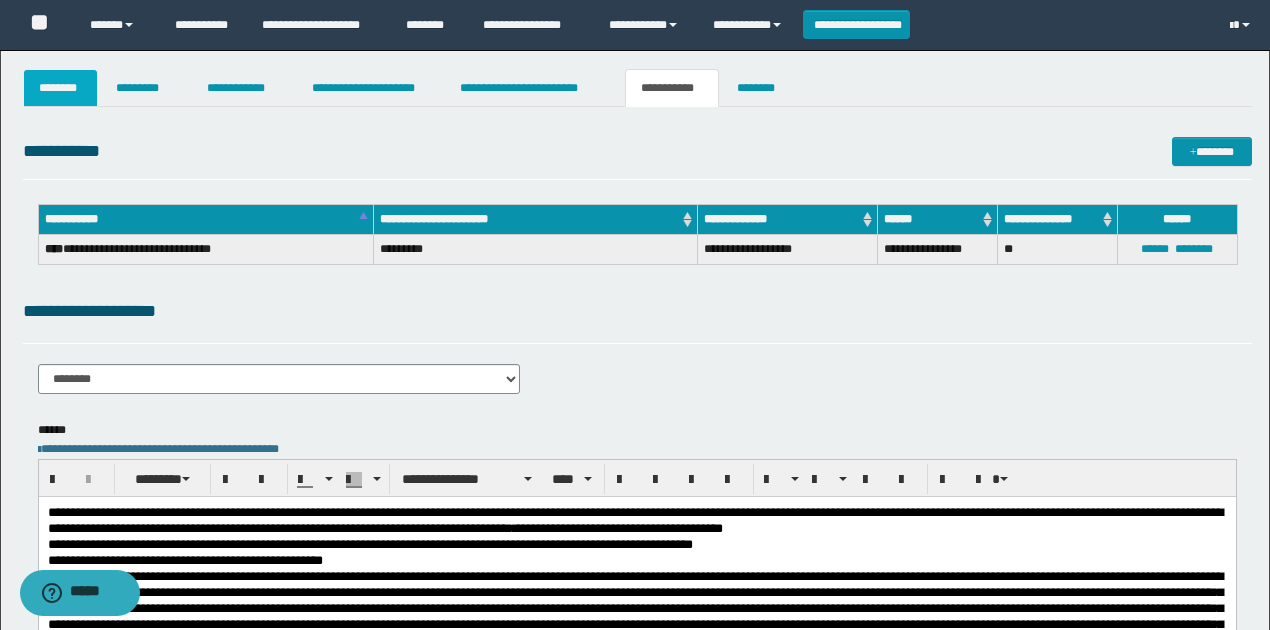 click on "********" at bounding box center (61, 88) 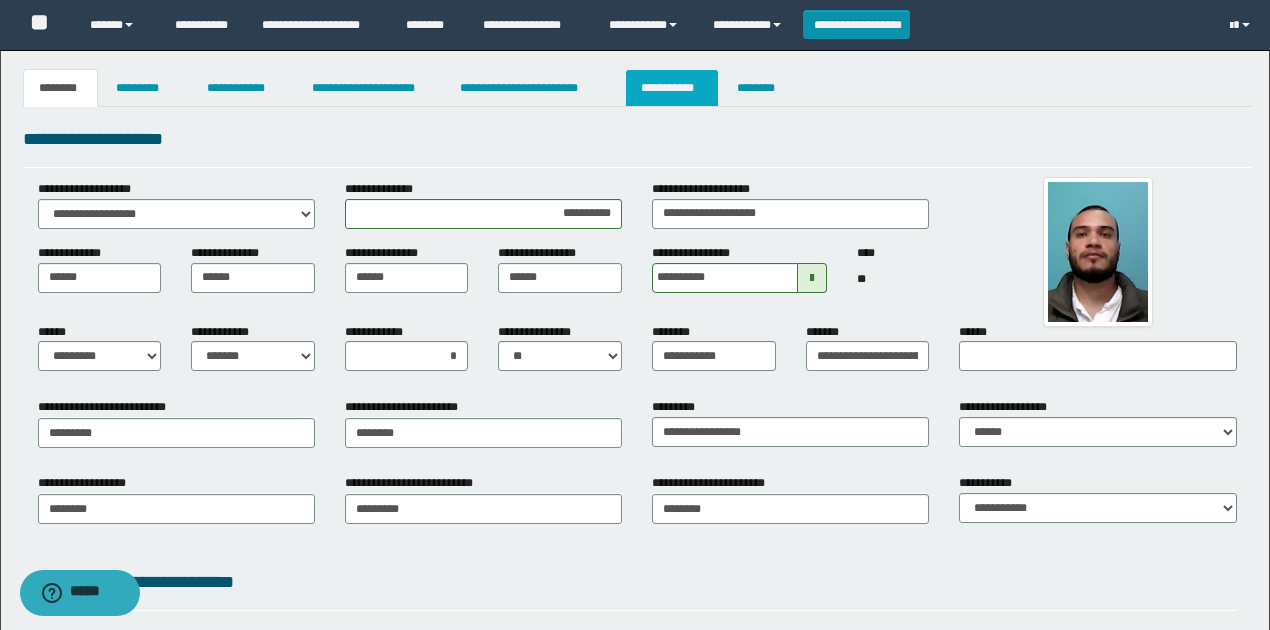 drag, startPoint x: 674, startPoint y: 88, endPoint x: 690, endPoint y: 89, distance: 16.03122 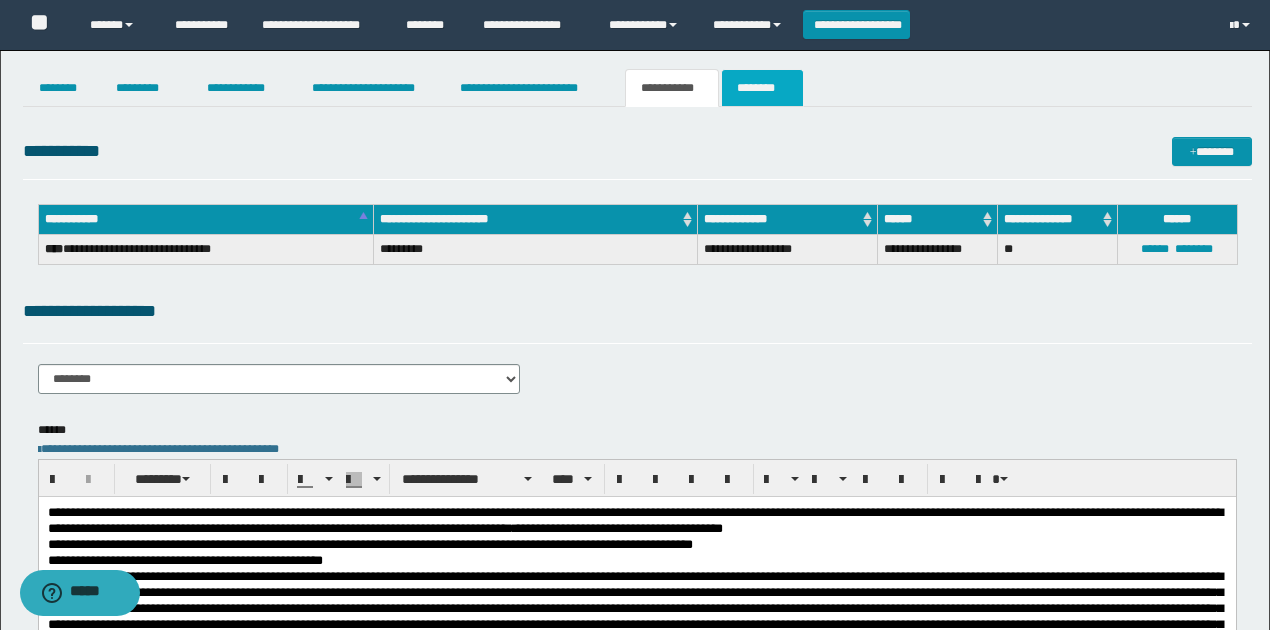 click on "********" at bounding box center [762, 88] 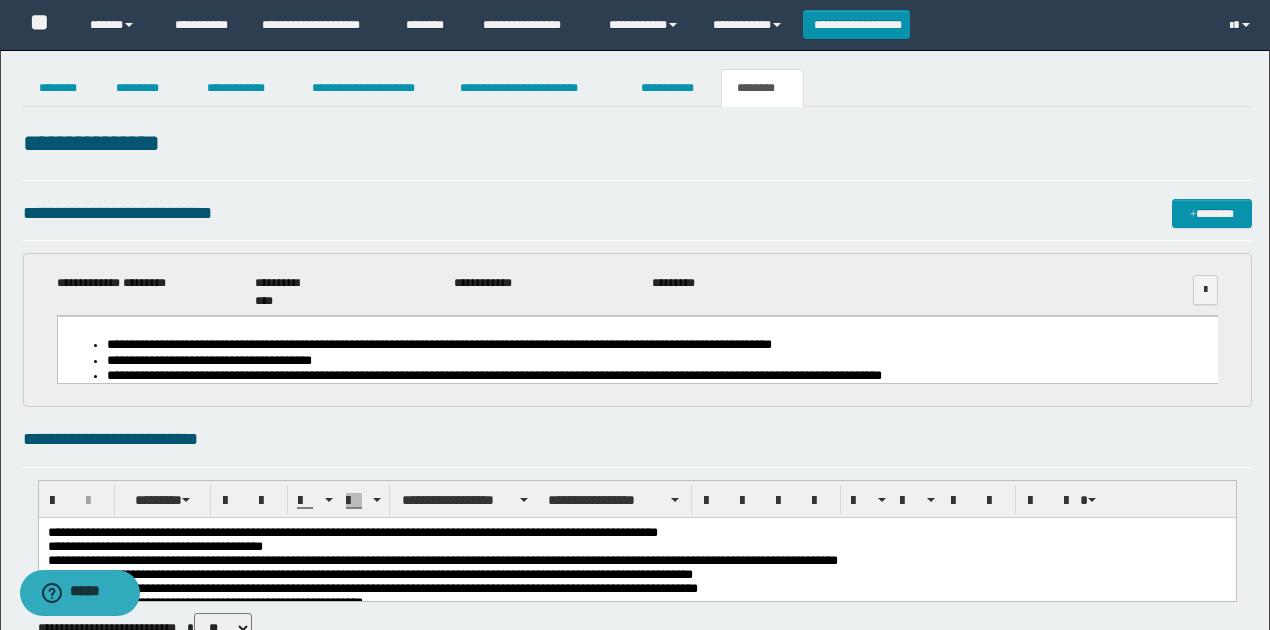 click on "**********" at bounding box center (637, 220) 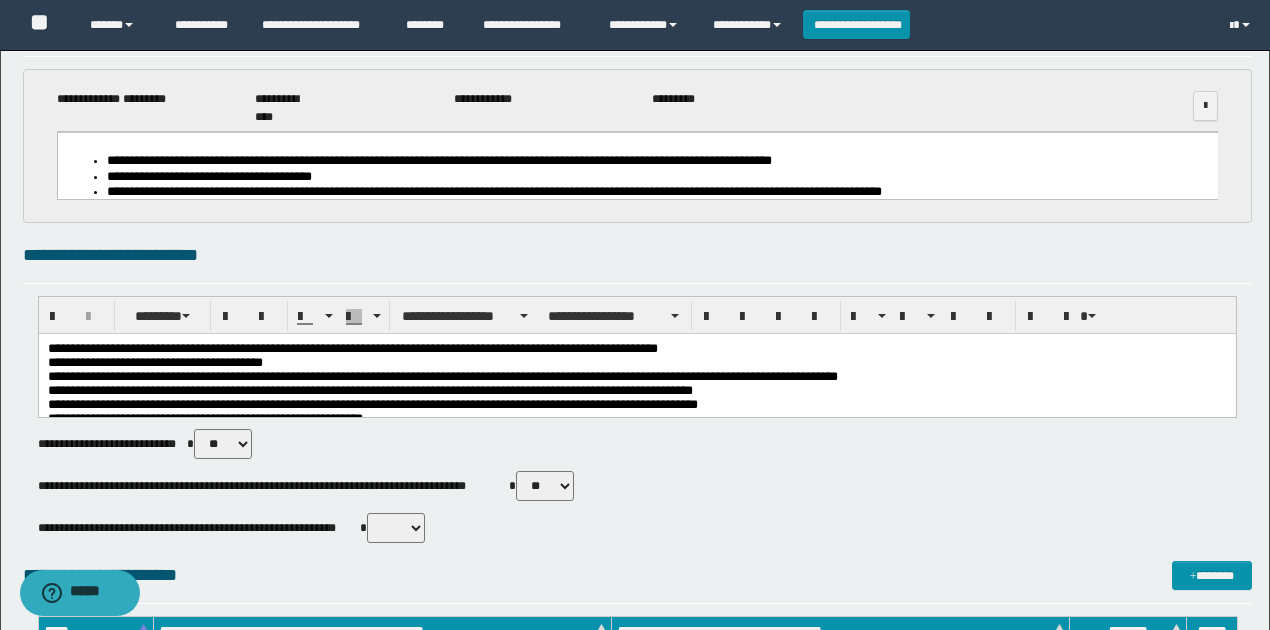 scroll, scrollTop: 266, scrollLeft: 0, axis: vertical 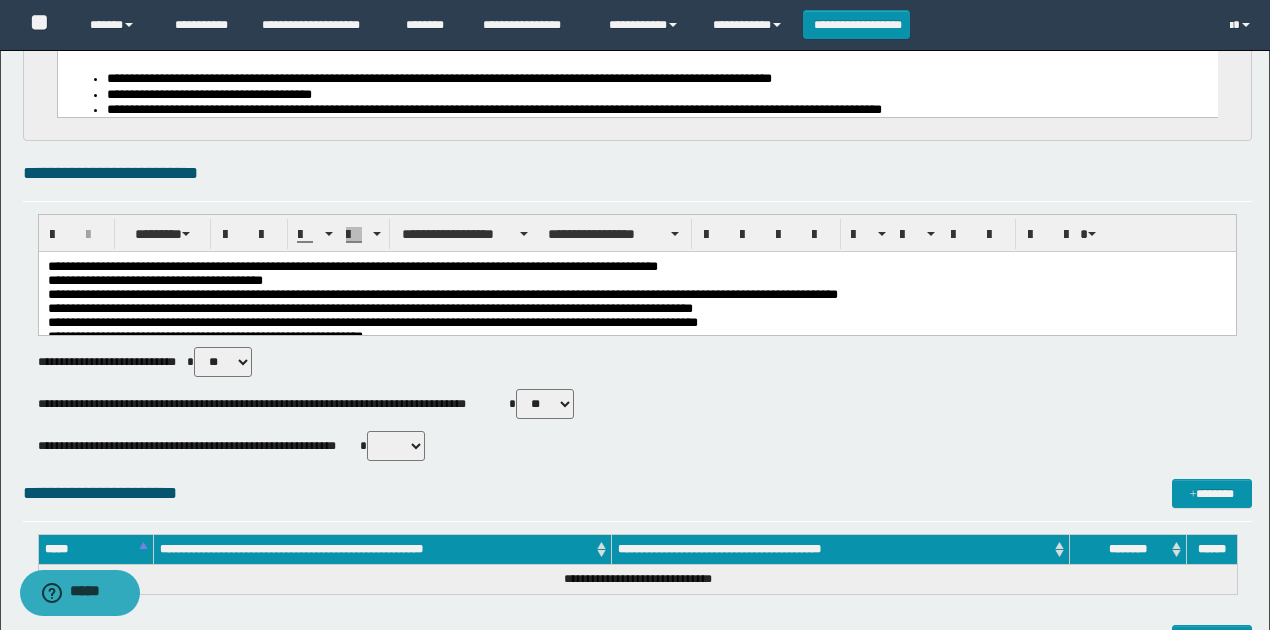 drag, startPoint x: 404, startPoint y: 444, endPoint x: 402, endPoint y: 458, distance: 14.142136 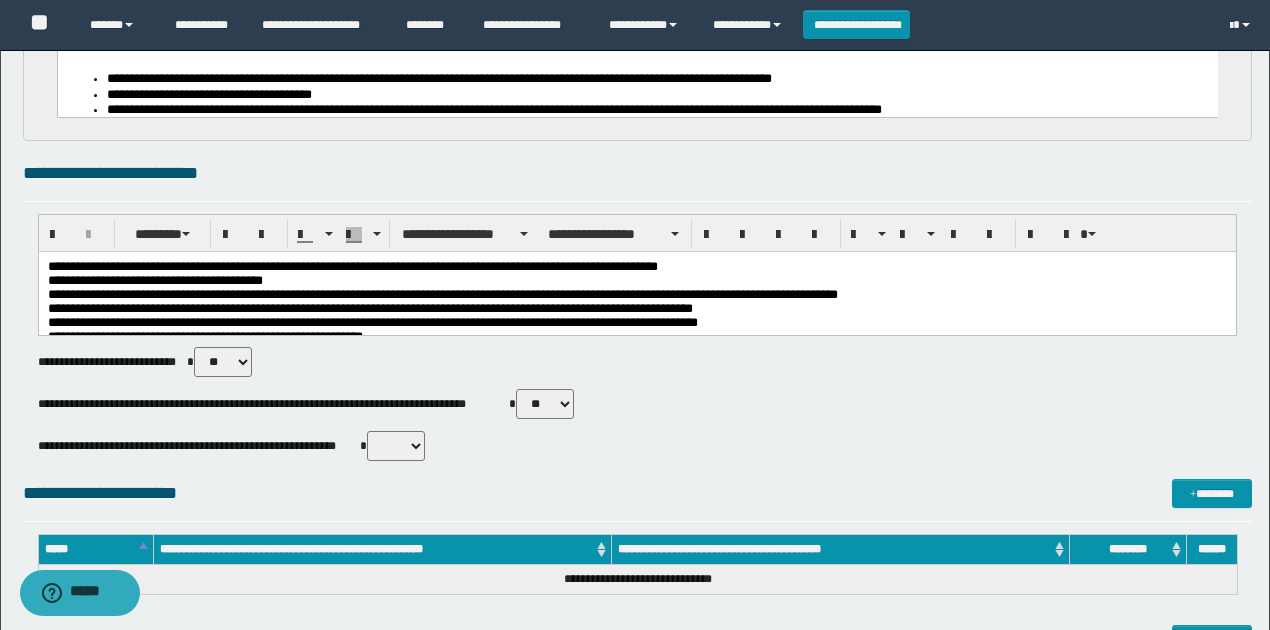 click on "**
**" at bounding box center [396, 446] 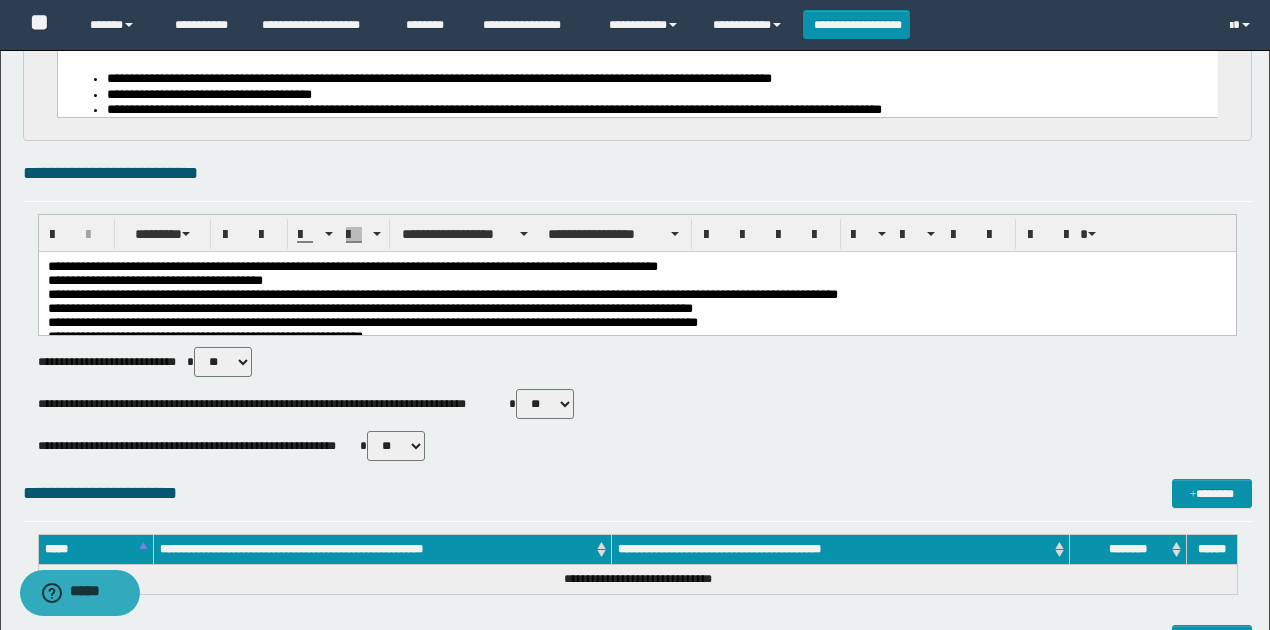 click on "**
**" at bounding box center [396, 446] 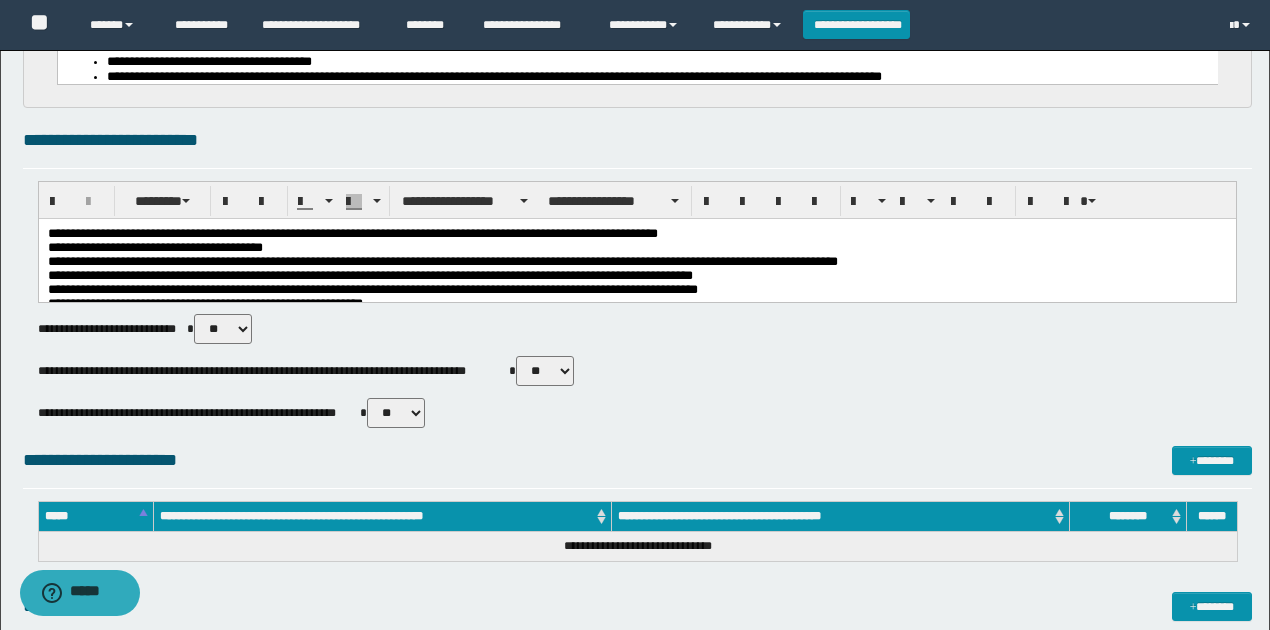scroll, scrollTop: 200, scrollLeft: 0, axis: vertical 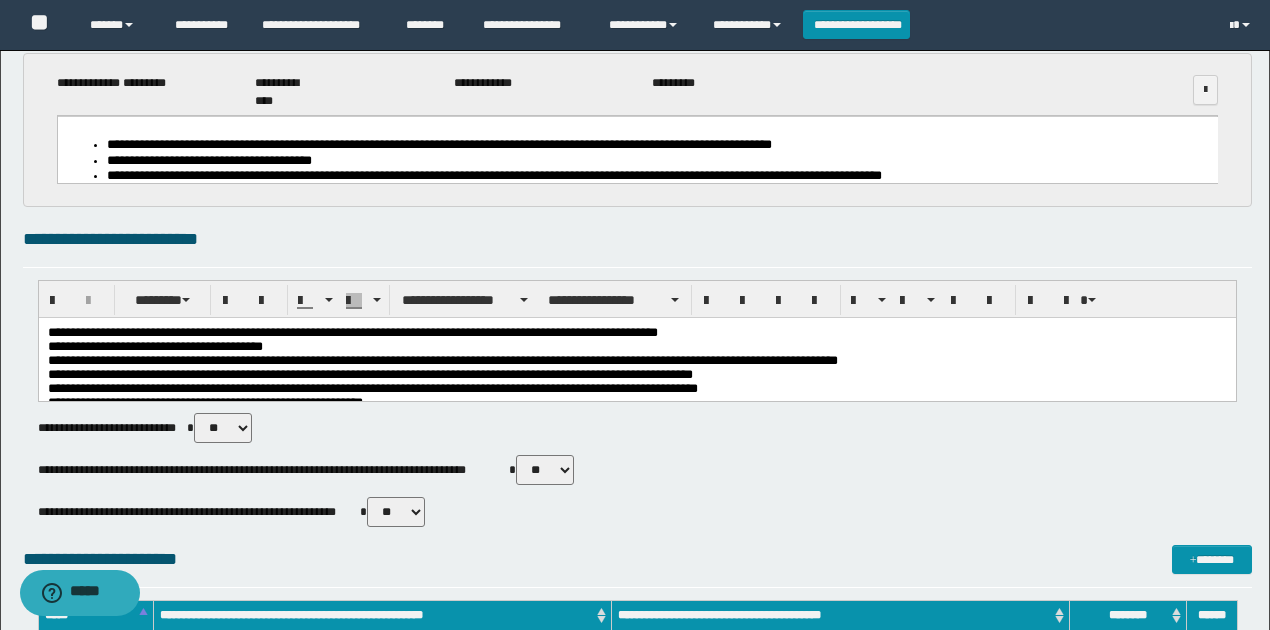 click on "**********" at bounding box center [637, 379] 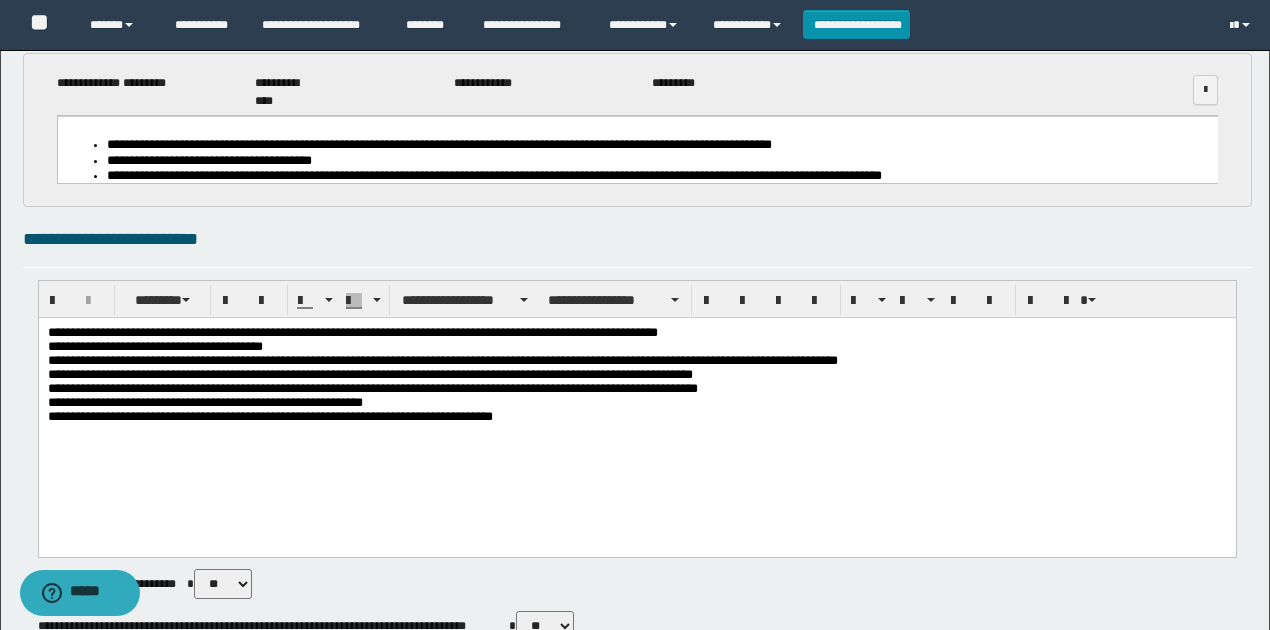 scroll, scrollTop: 0, scrollLeft: 0, axis: both 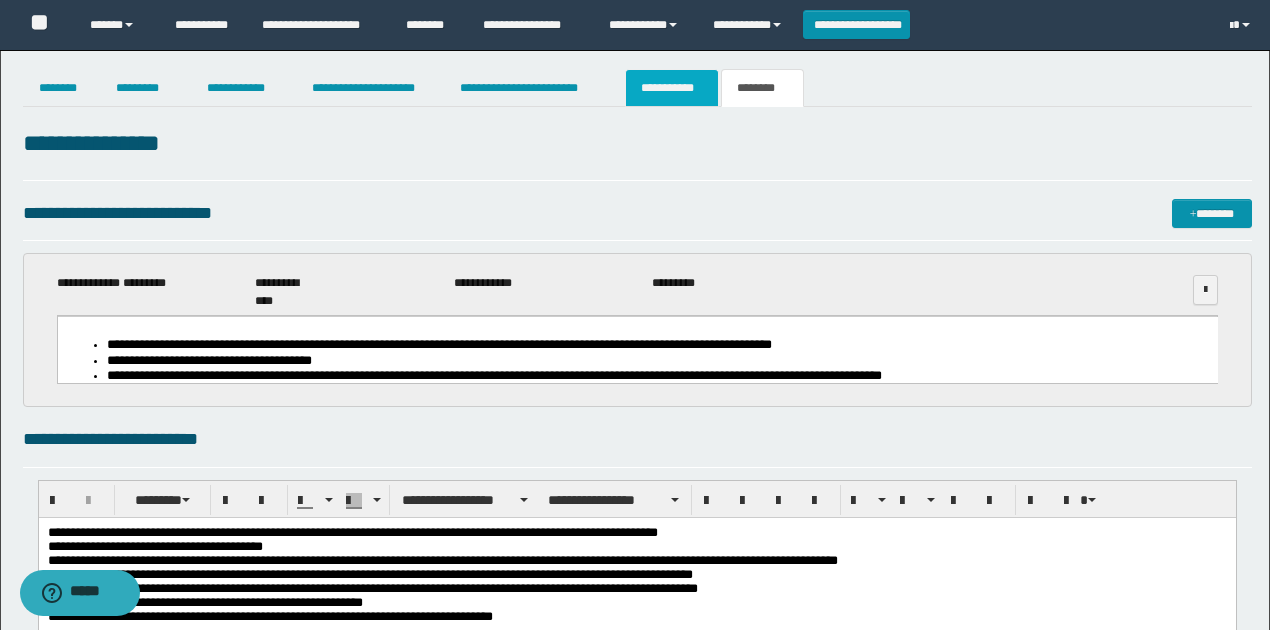 click on "**********" at bounding box center (672, 88) 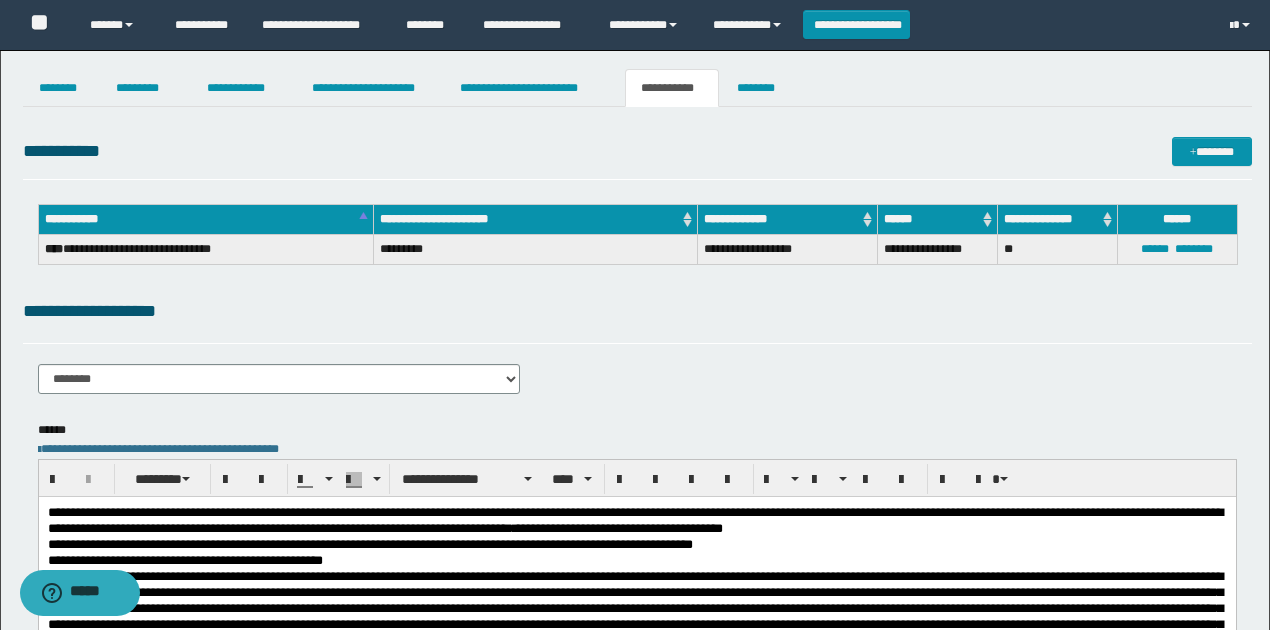 click on "**********" at bounding box center [637, 311] 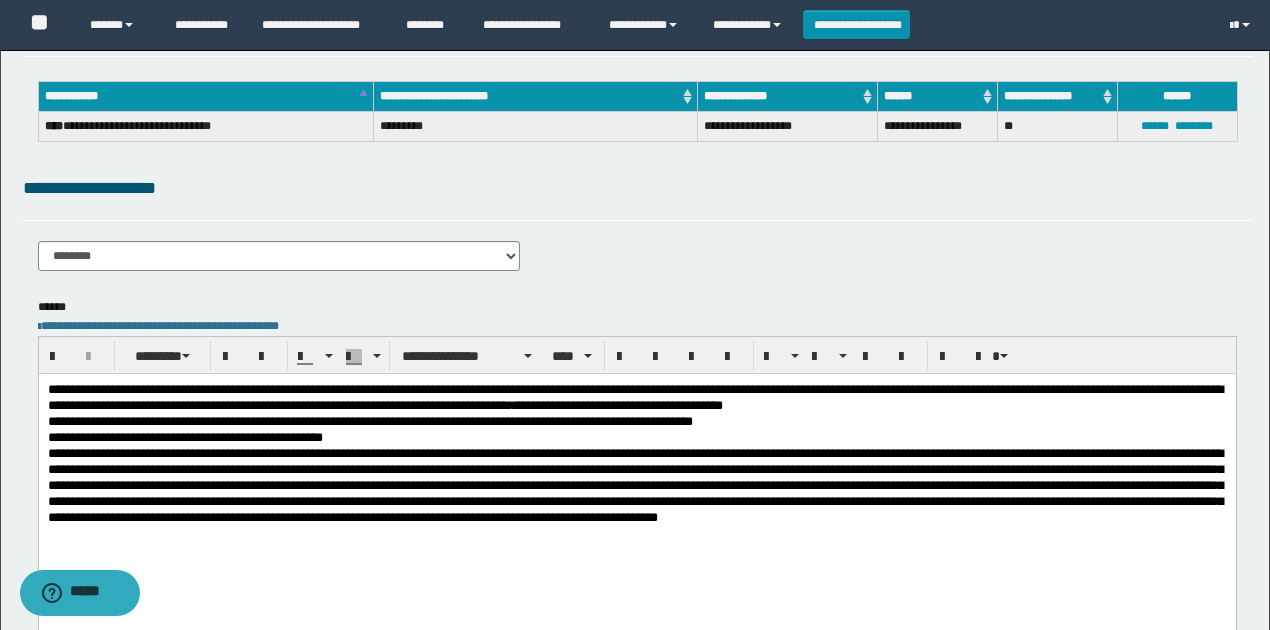 scroll, scrollTop: 266, scrollLeft: 0, axis: vertical 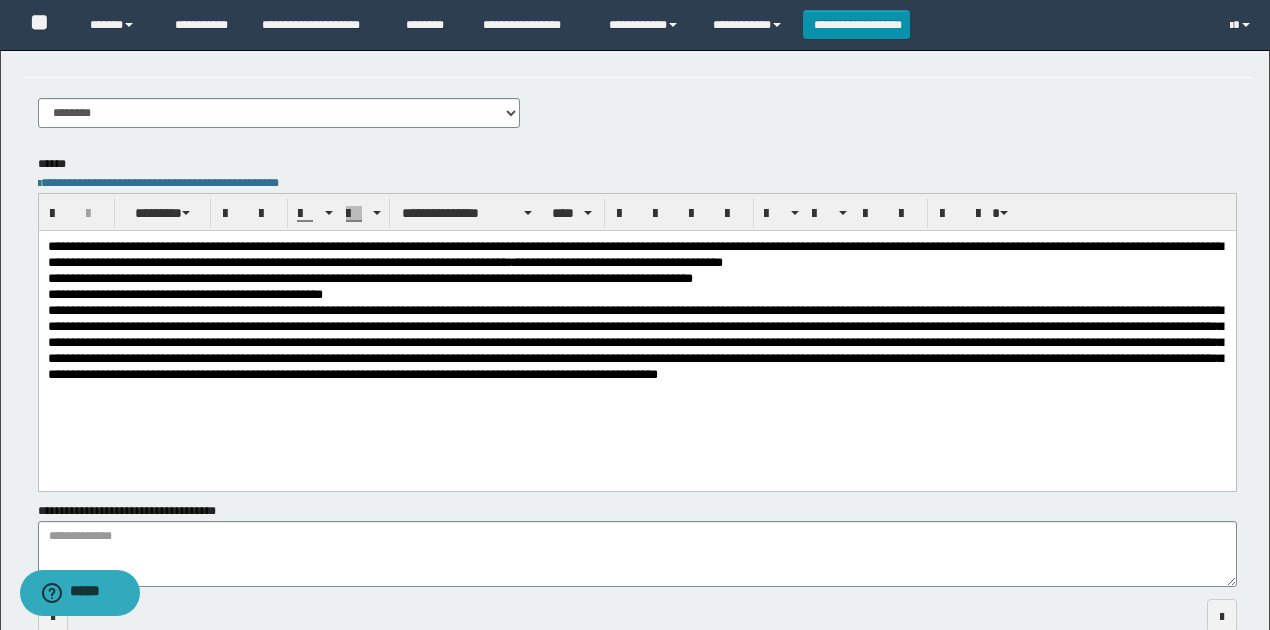 click on "**********" at bounding box center (636, 294) 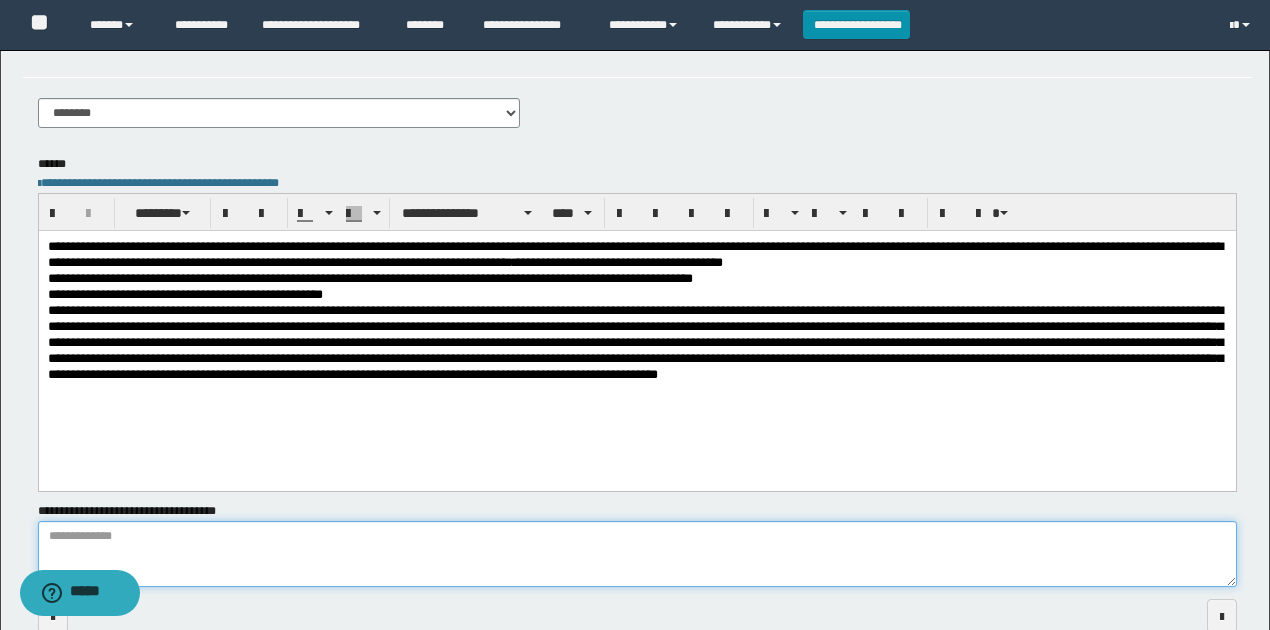 click on "**********" at bounding box center [637, 554] 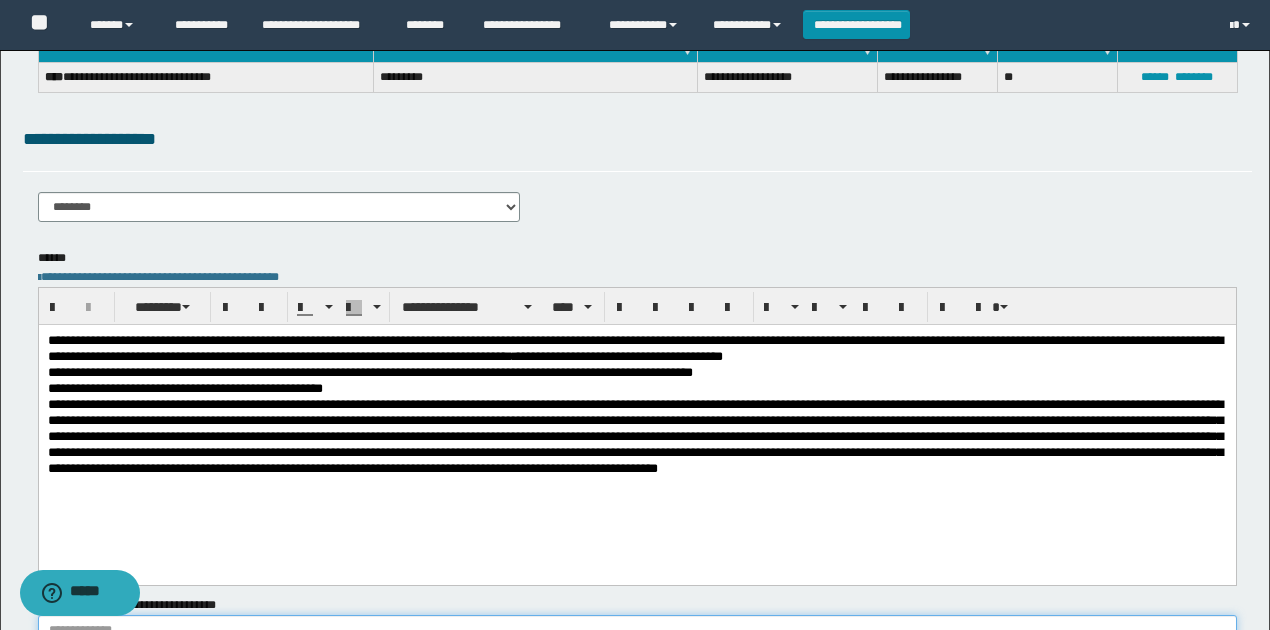 scroll, scrollTop: 0, scrollLeft: 0, axis: both 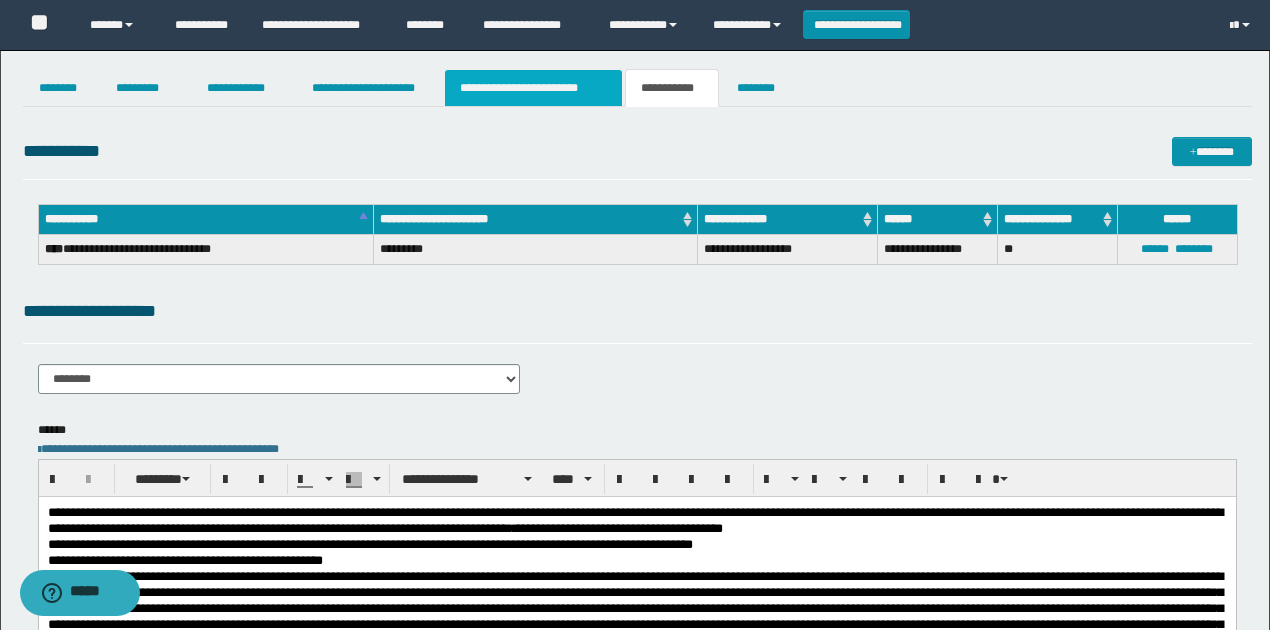 click on "**********" at bounding box center (533, 88) 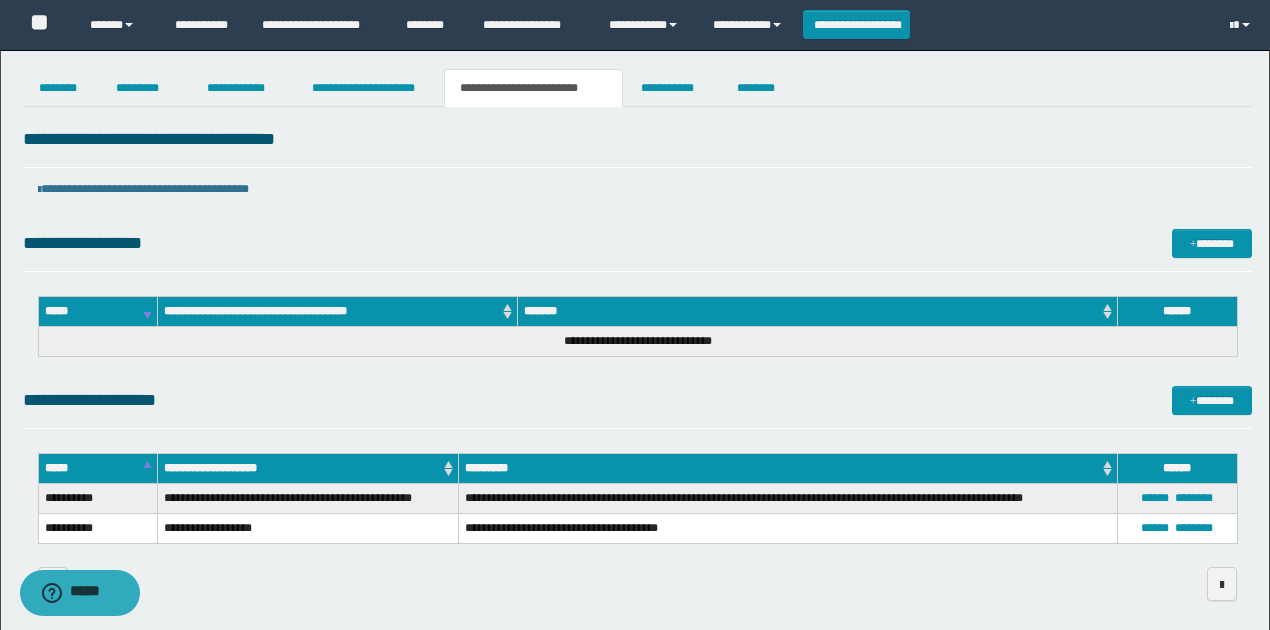 click on "**********" at bounding box center [637, 362] 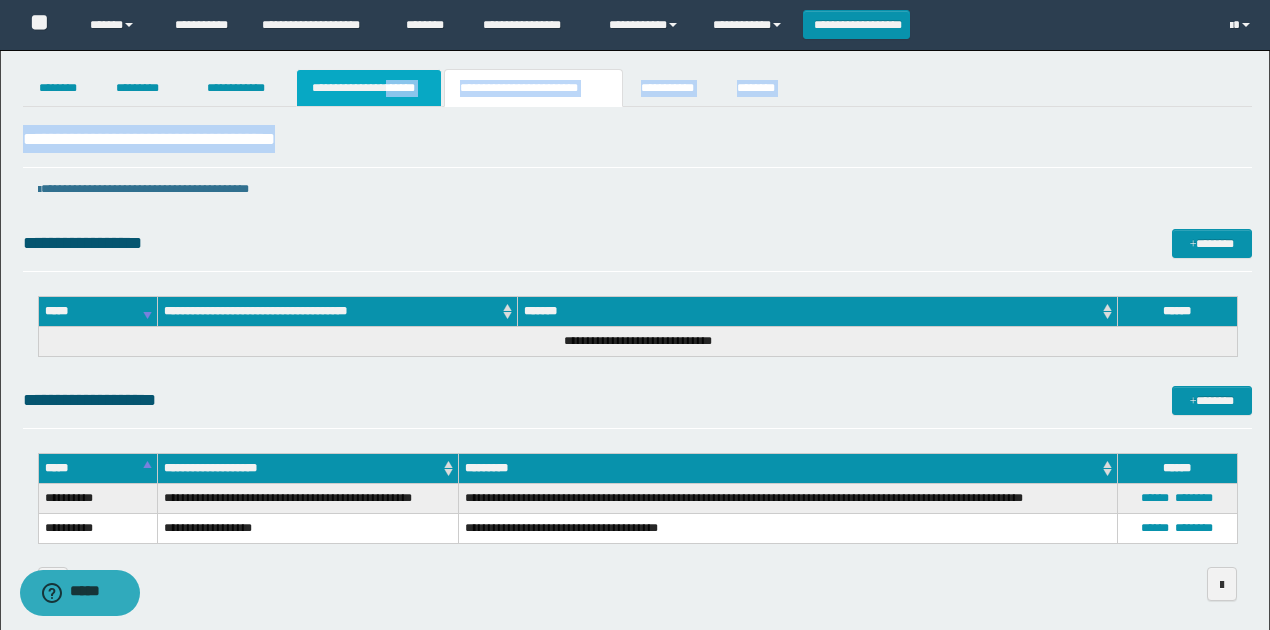click on "**********" at bounding box center [635, 340] 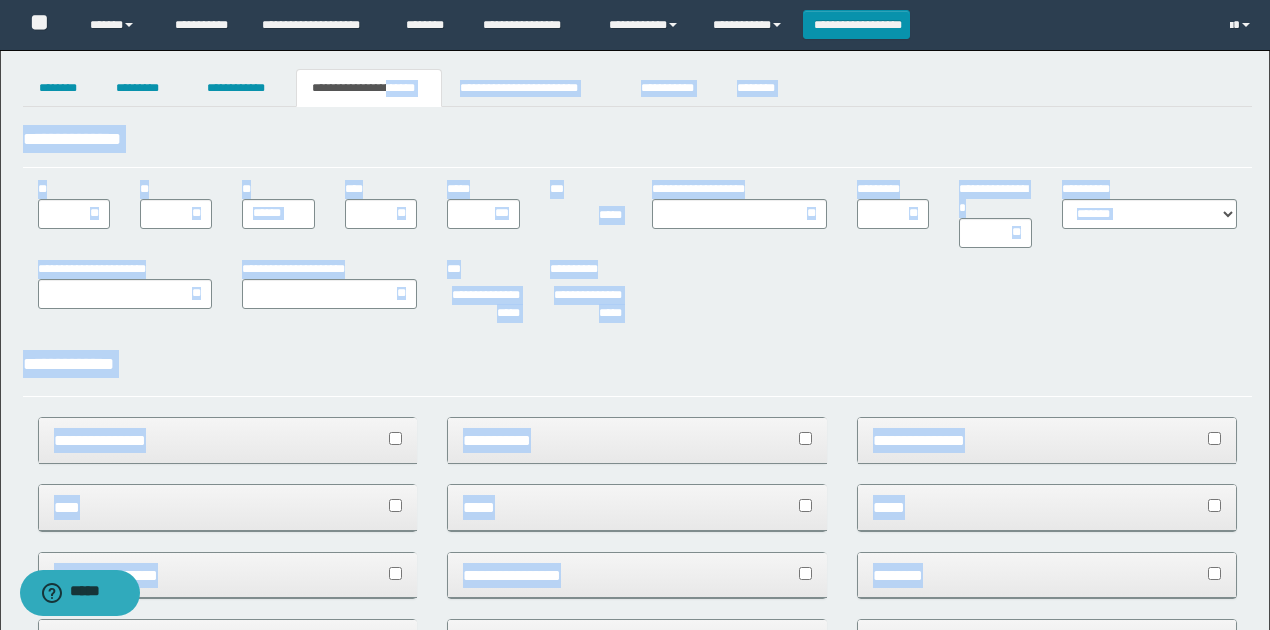 click on "**********" at bounding box center [635, 1007] 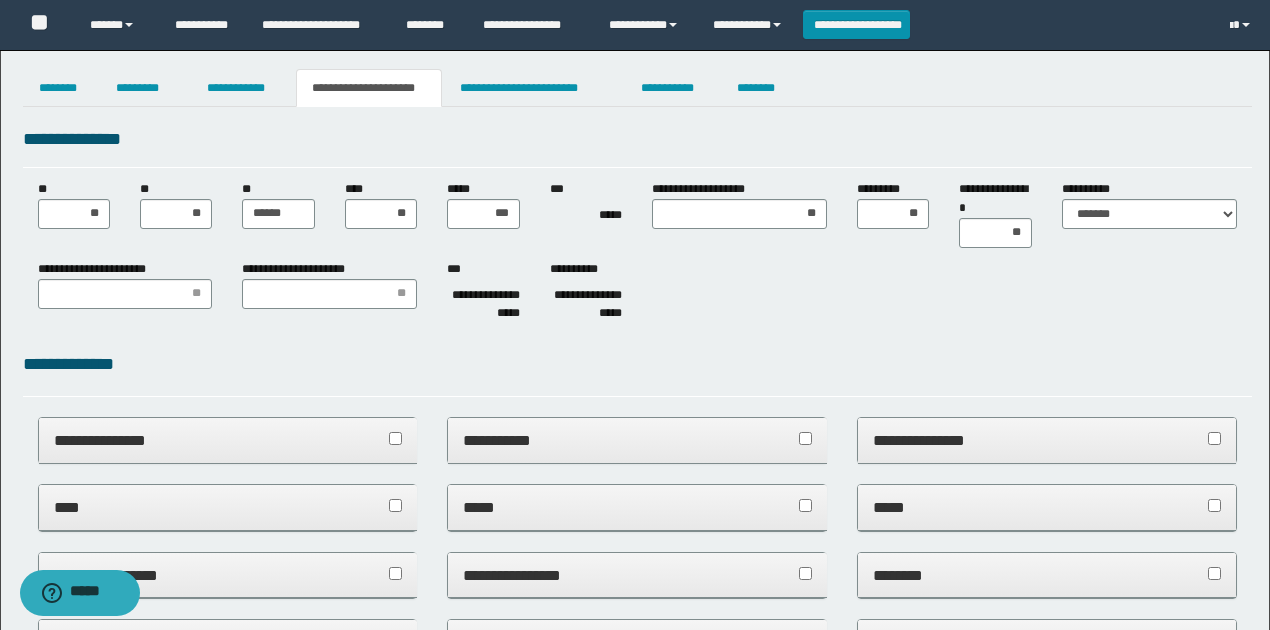 click on "**********" at bounding box center (578, 269) 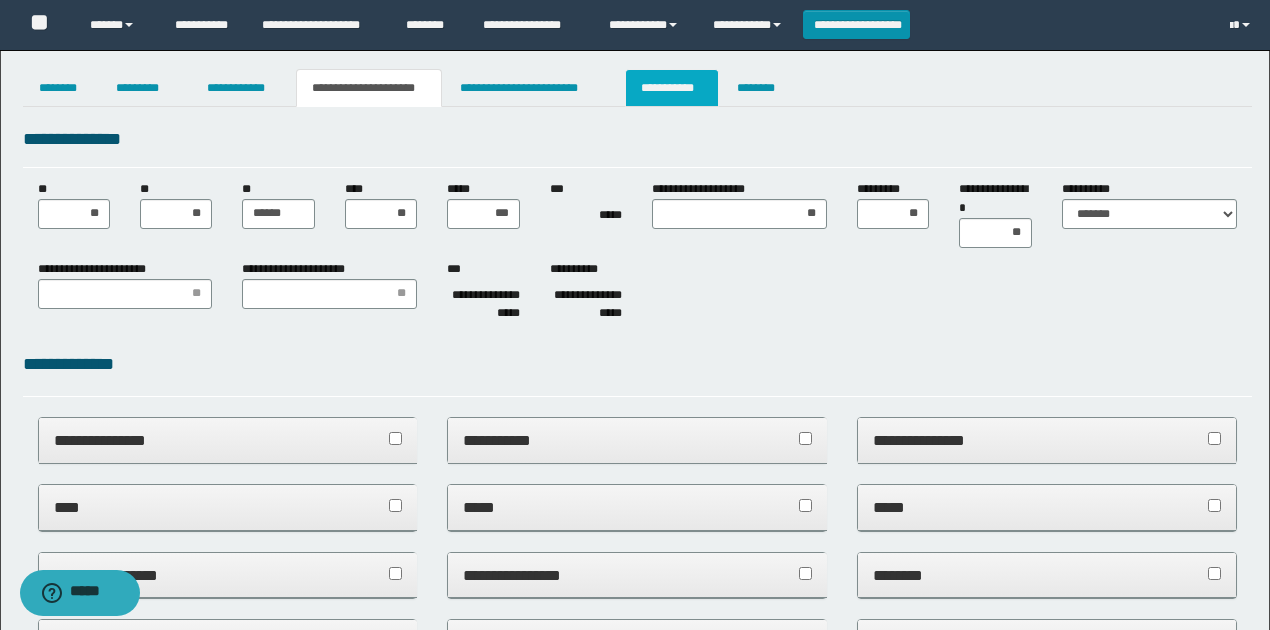 click on "**********" at bounding box center (672, 88) 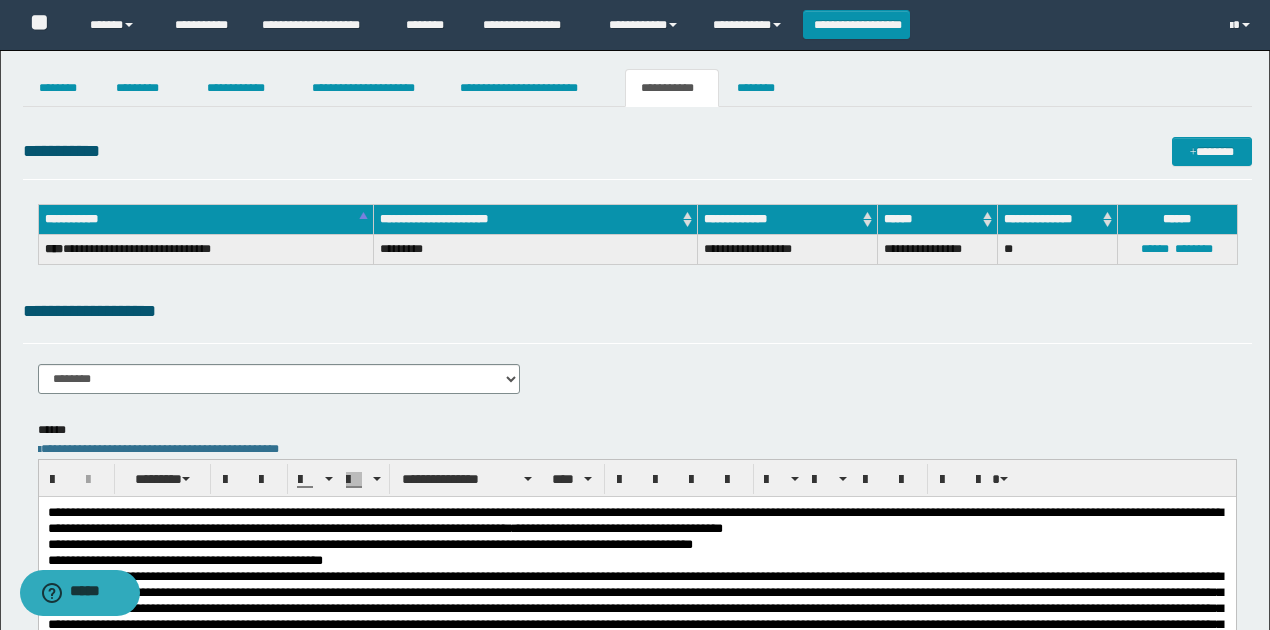 click on "**********" at bounding box center [635, 488] 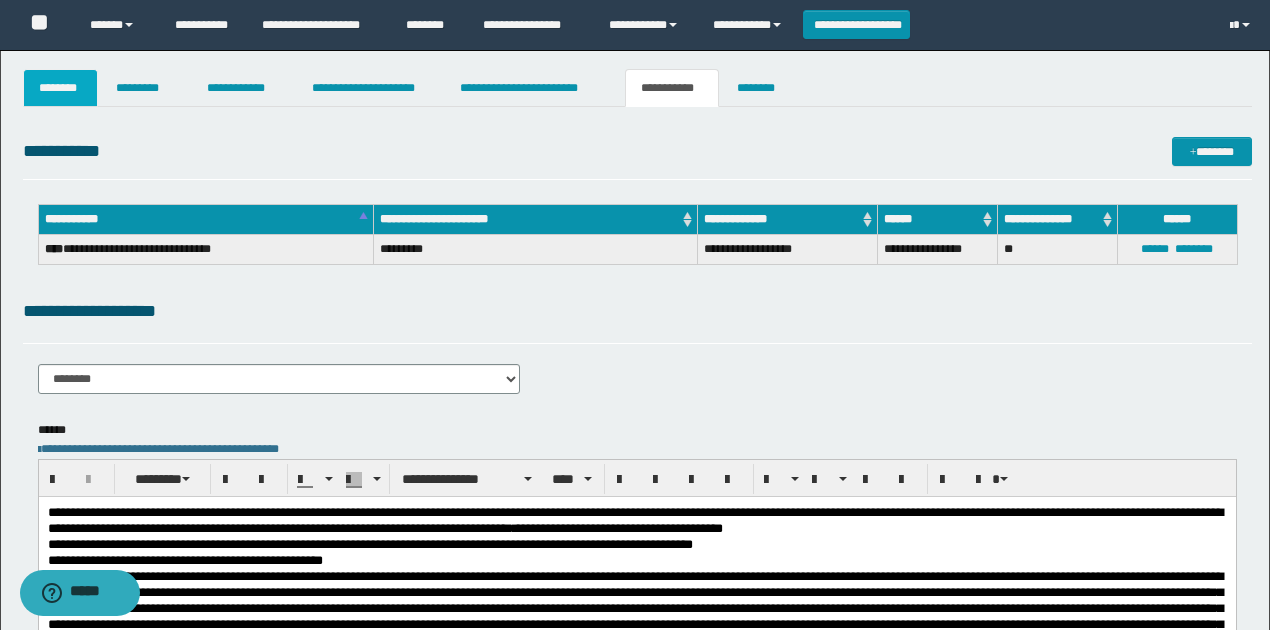 click on "********" at bounding box center (61, 88) 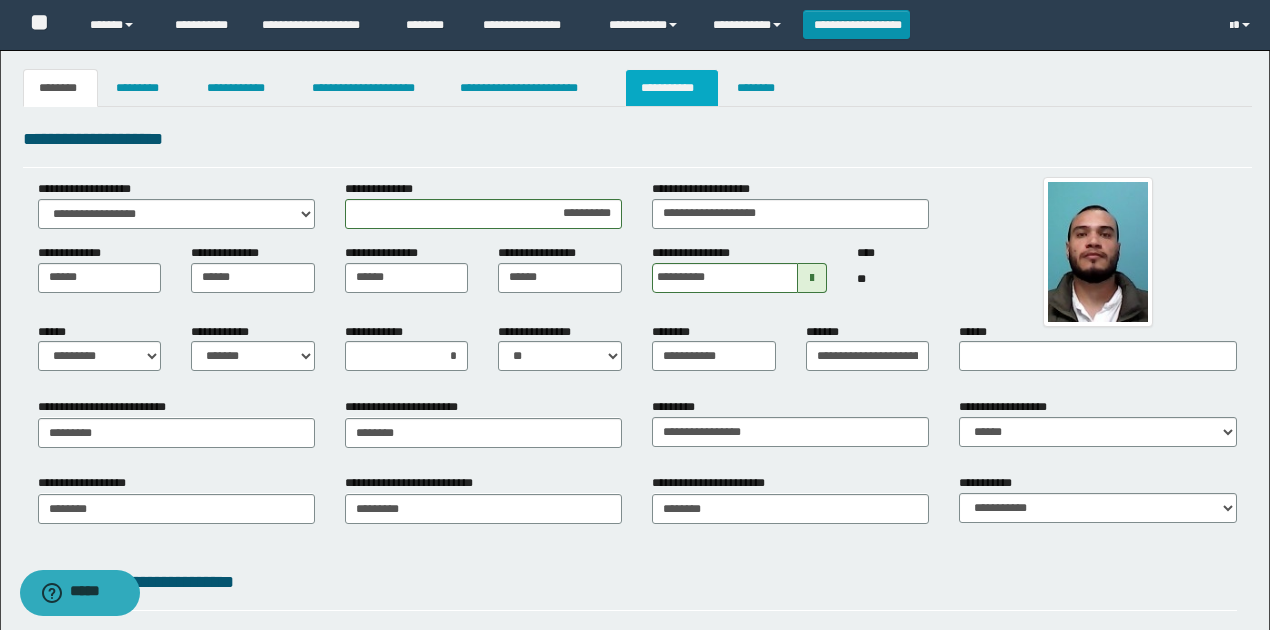 click on "**********" at bounding box center (672, 88) 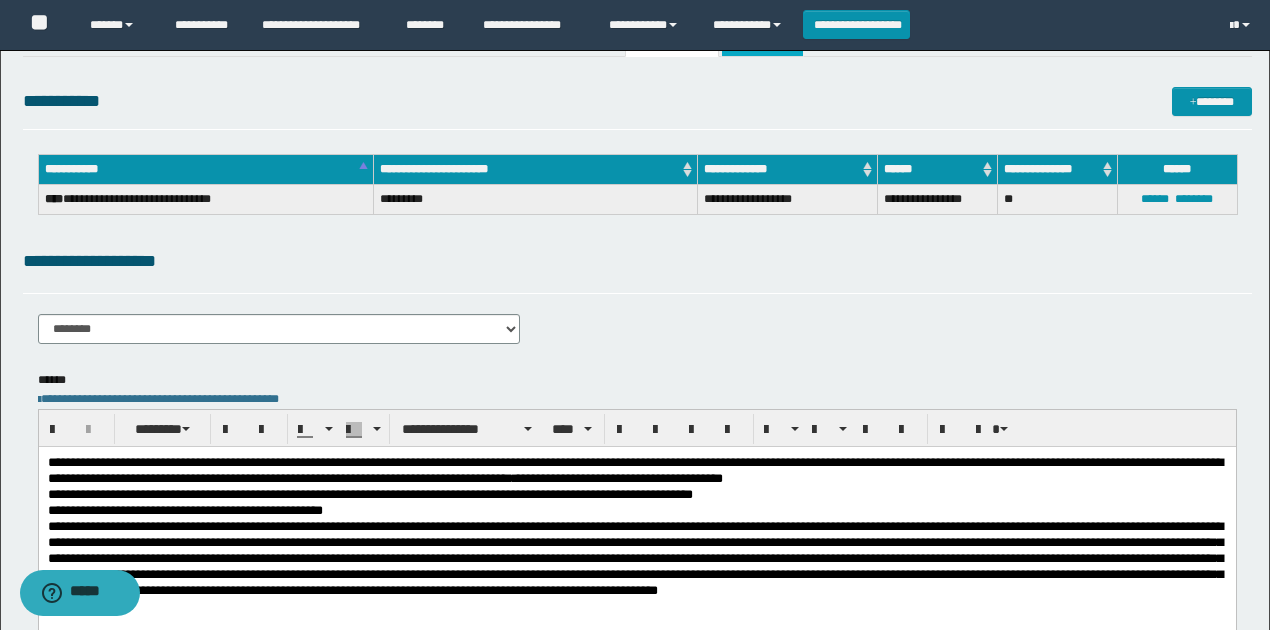 scroll, scrollTop: 0, scrollLeft: 0, axis: both 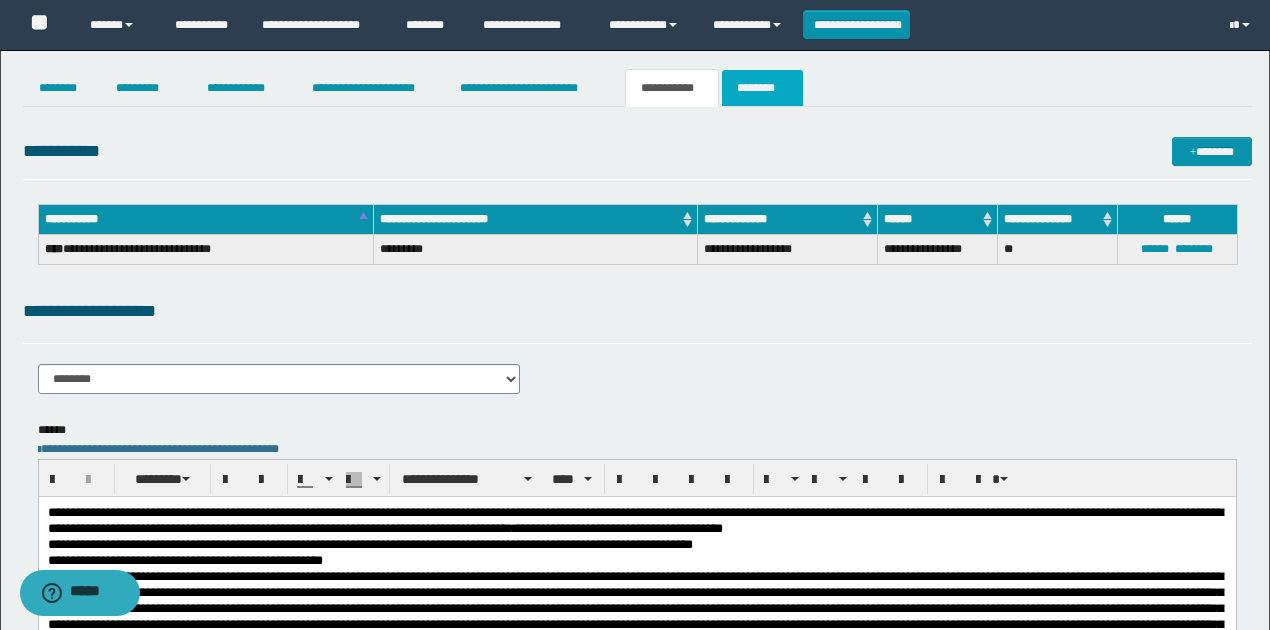 click on "********" at bounding box center [762, 88] 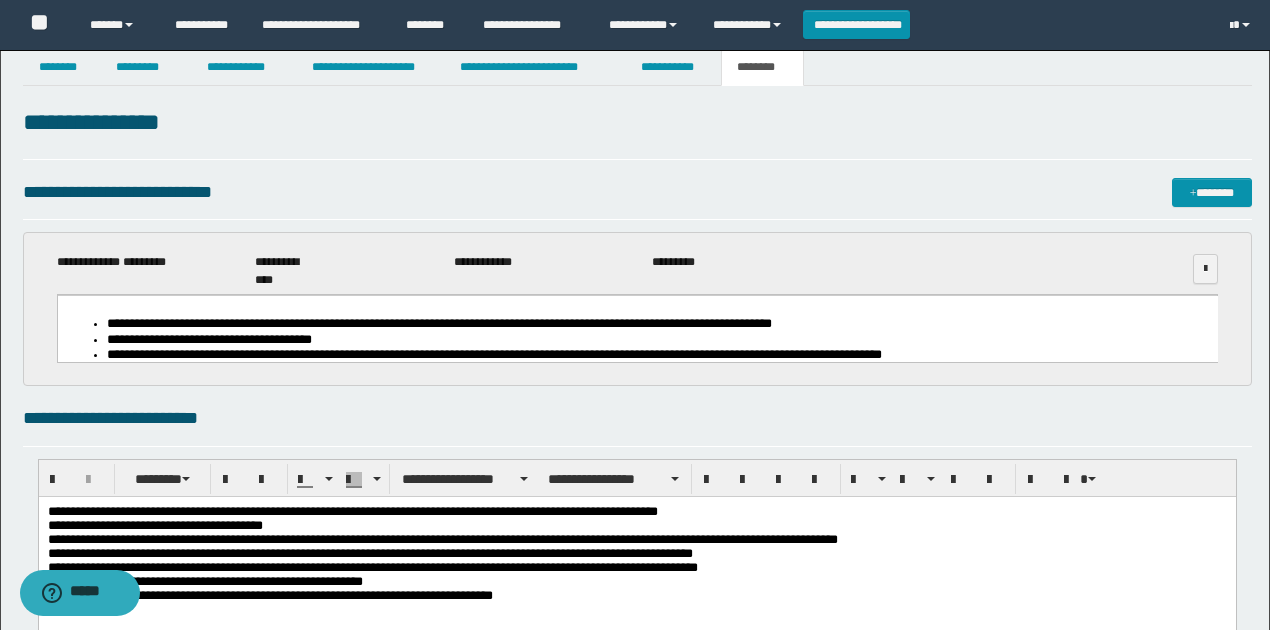 scroll, scrollTop: 400, scrollLeft: 0, axis: vertical 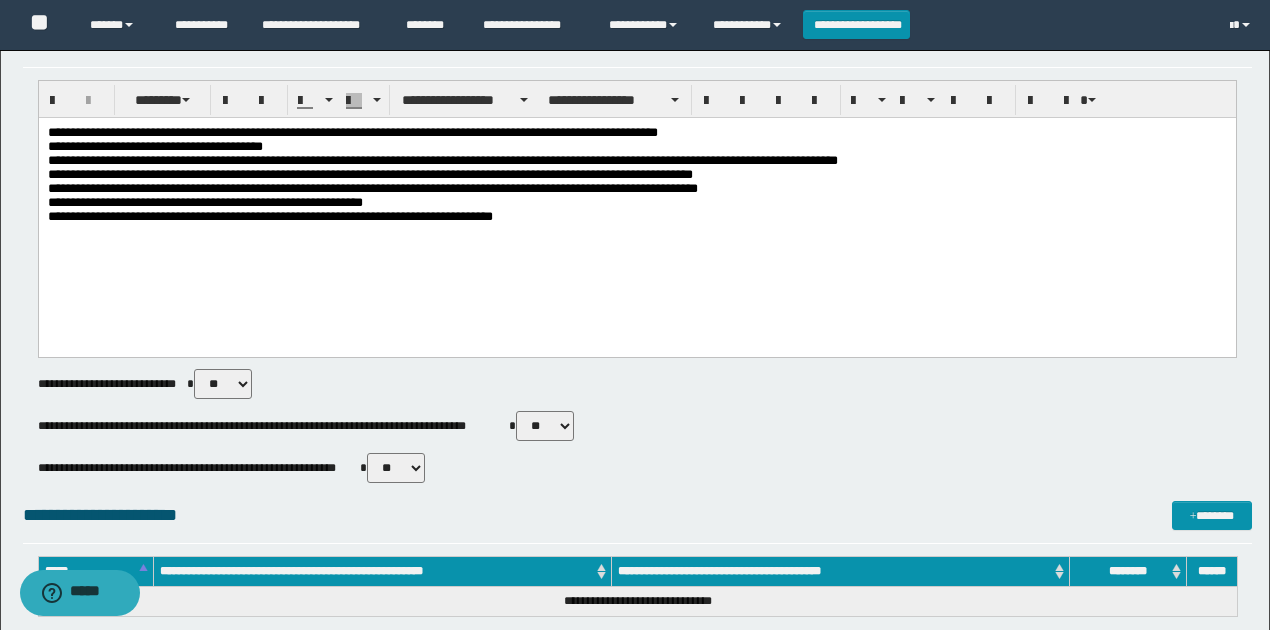 click at bounding box center [637, 240] 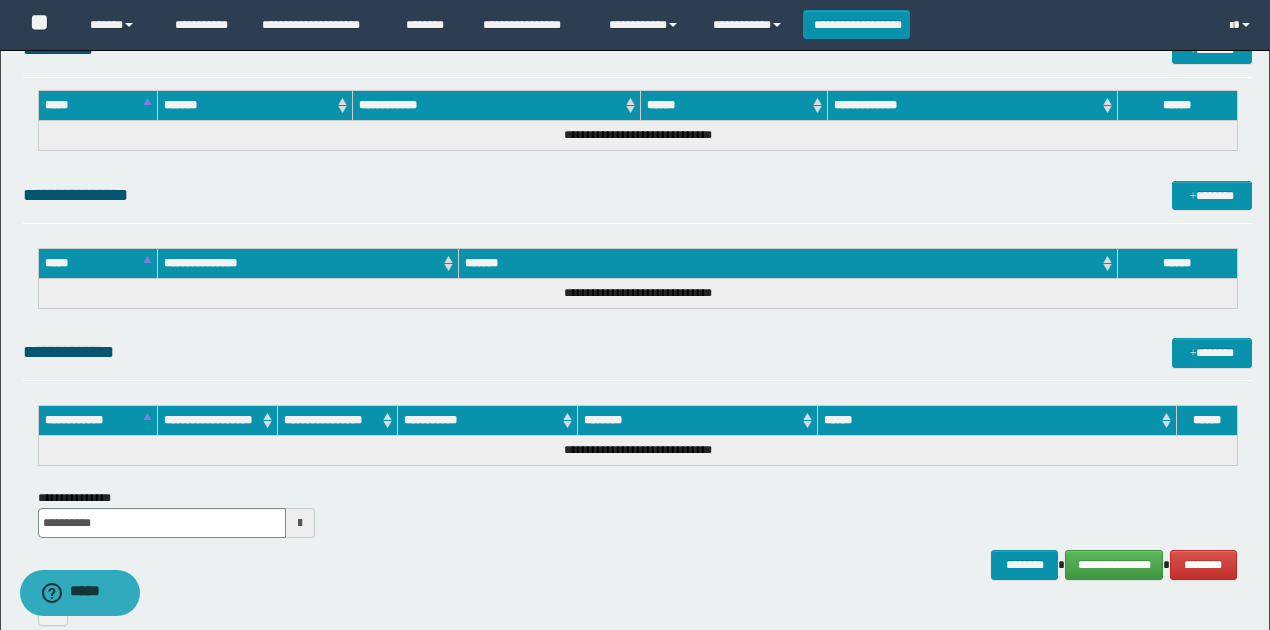 scroll, scrollTop: 1113, scrollLeft: 0, axis: vertical 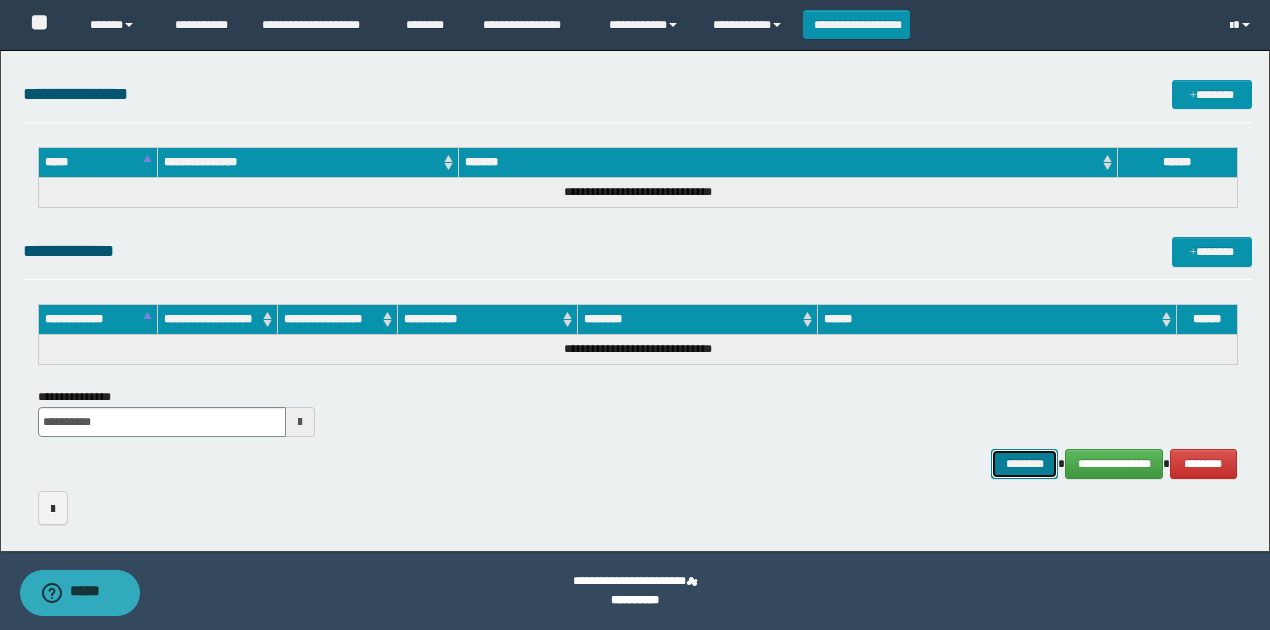 click on "********" at bounding box center [1024, 463] 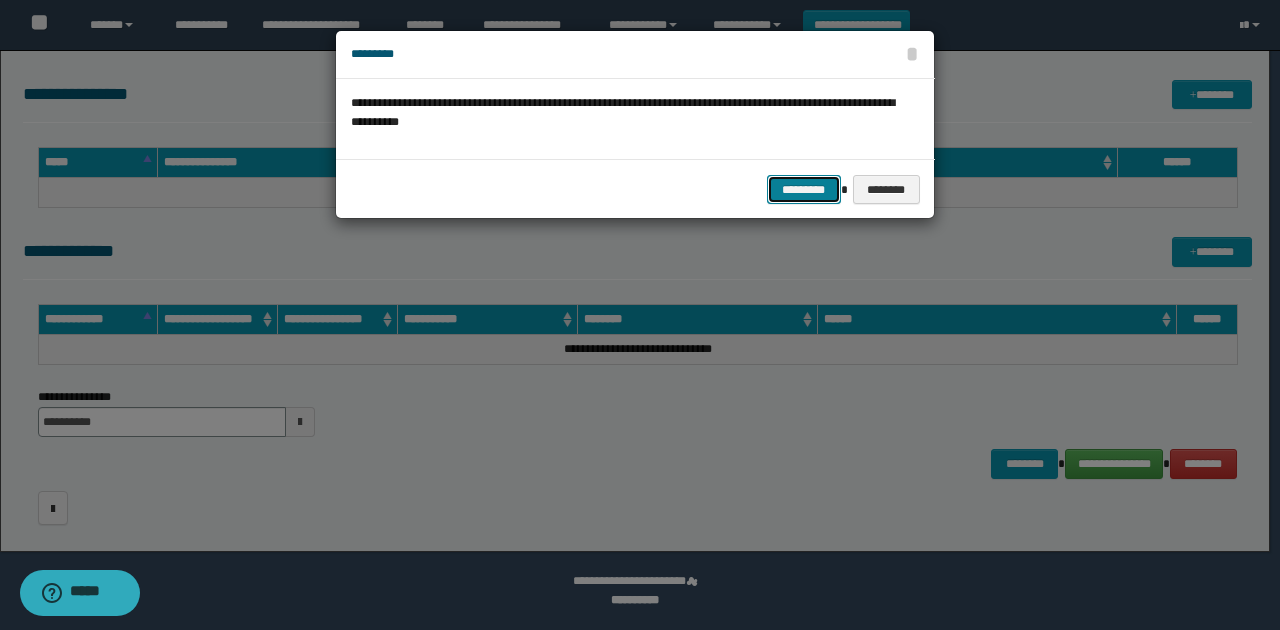 click on "*********" at bounding box center [804, 189] 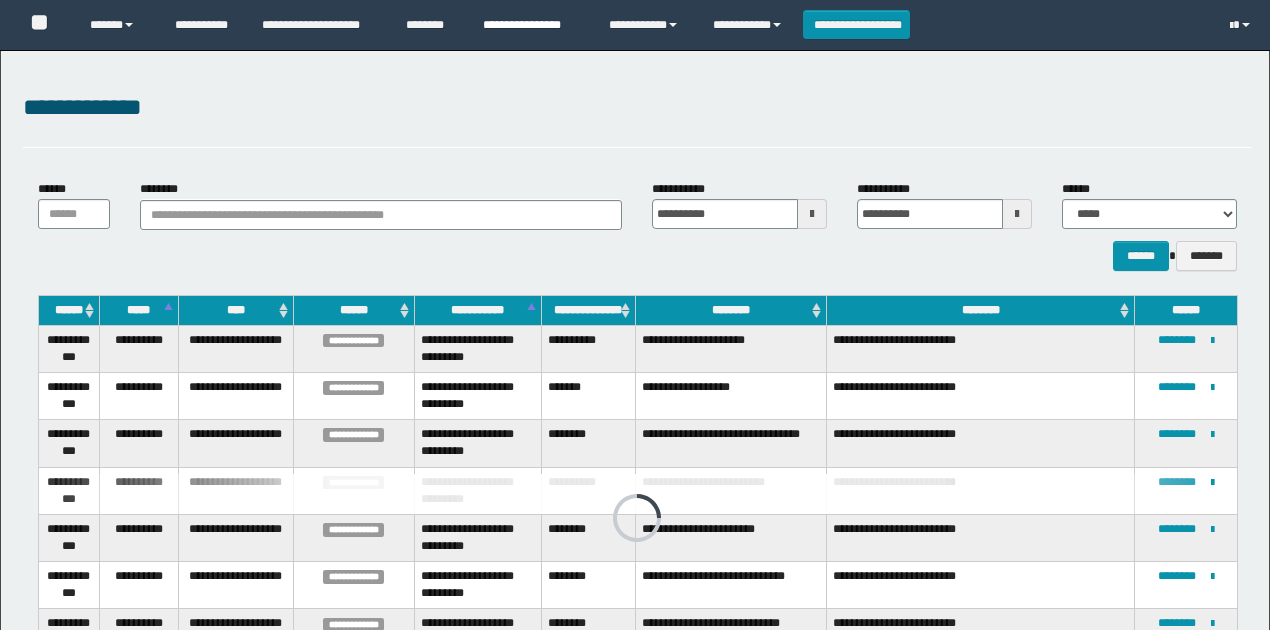 scroll, scrollTop: 226, scrollLeft: 0, axis: vertical 